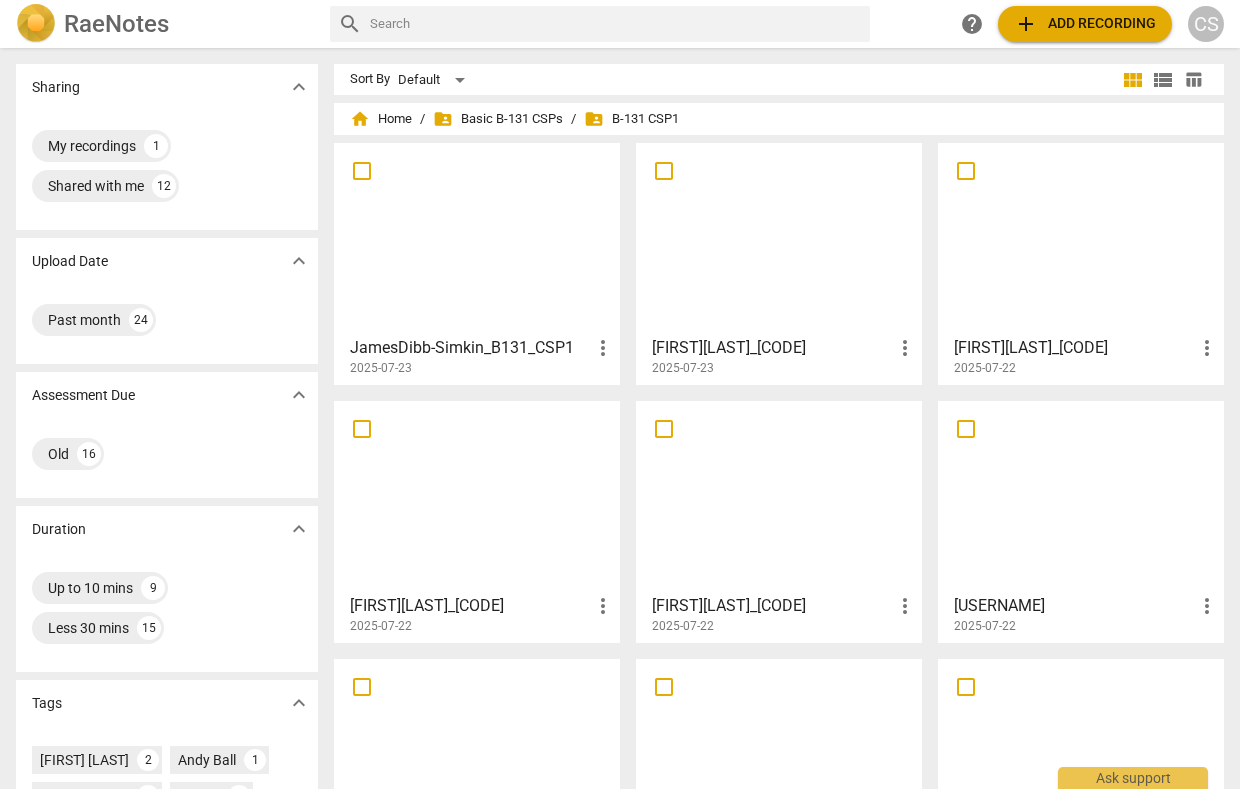 scroll, scrollTop: 0, scrollLeft: 0, axis: both 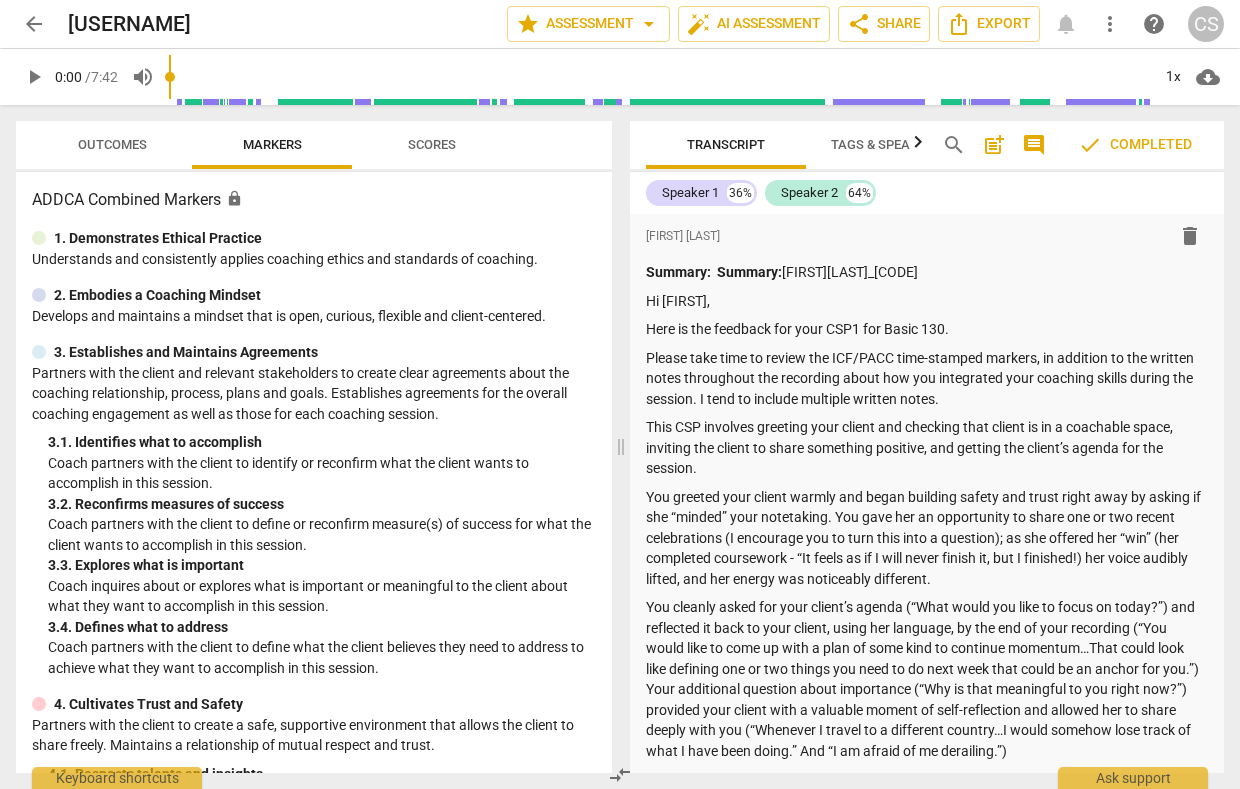 click on "Tags & Speakers" at bounding box center [886, 144] 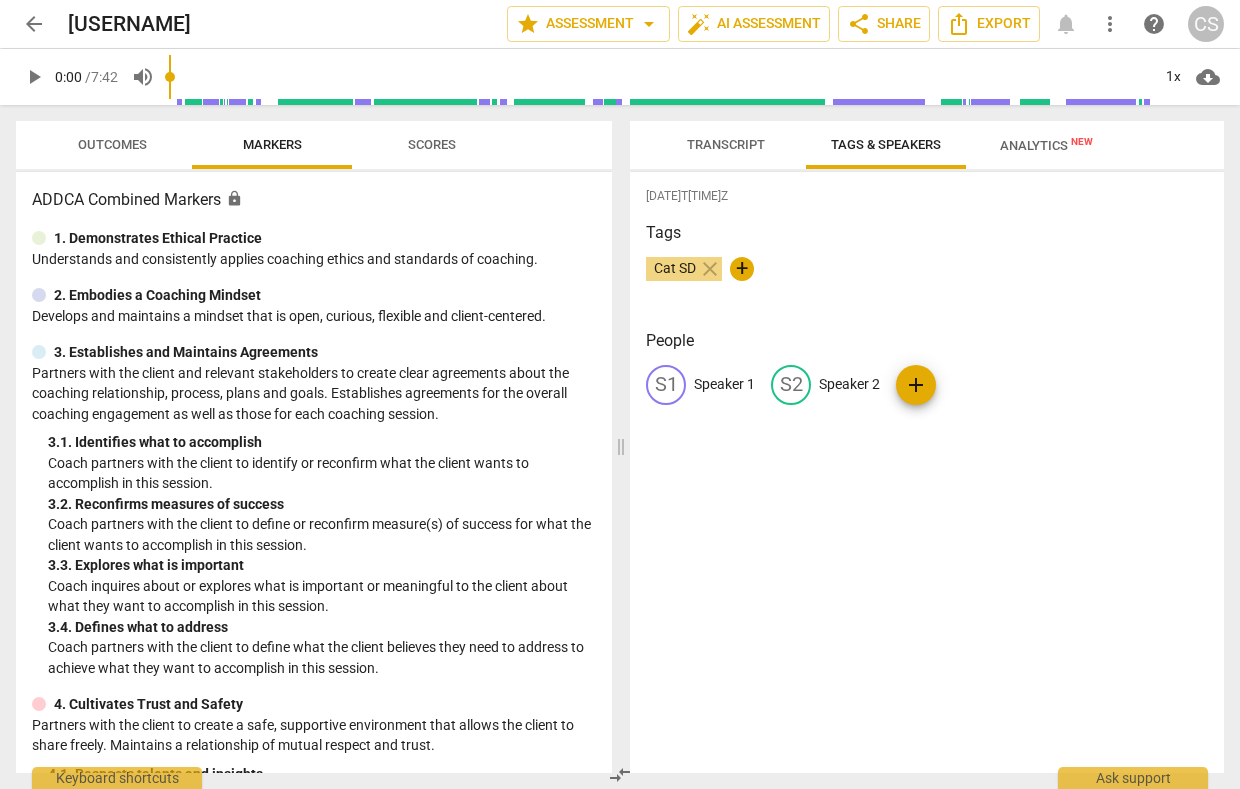 click on "Analytics   New" at bounding box center [1046, 145] 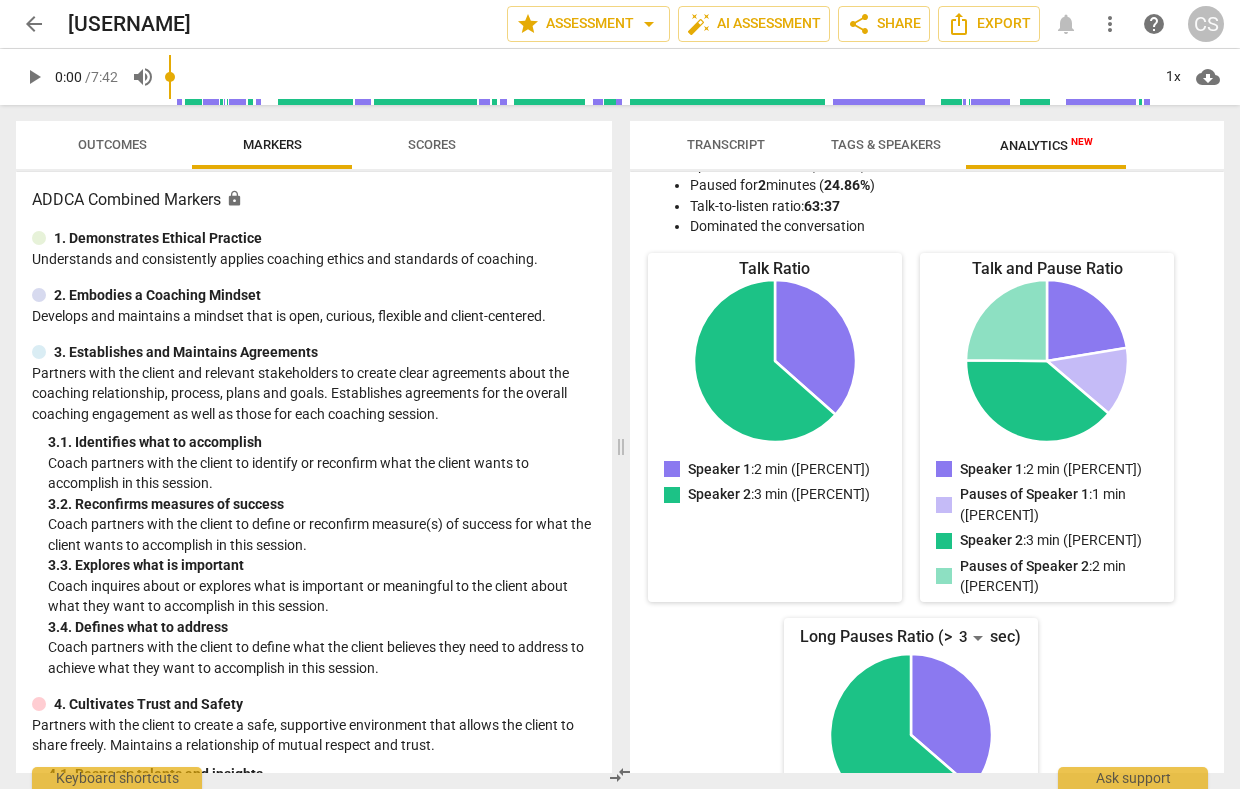 scroll, scrollTop: 0, scrollLeft: 0, axis: both 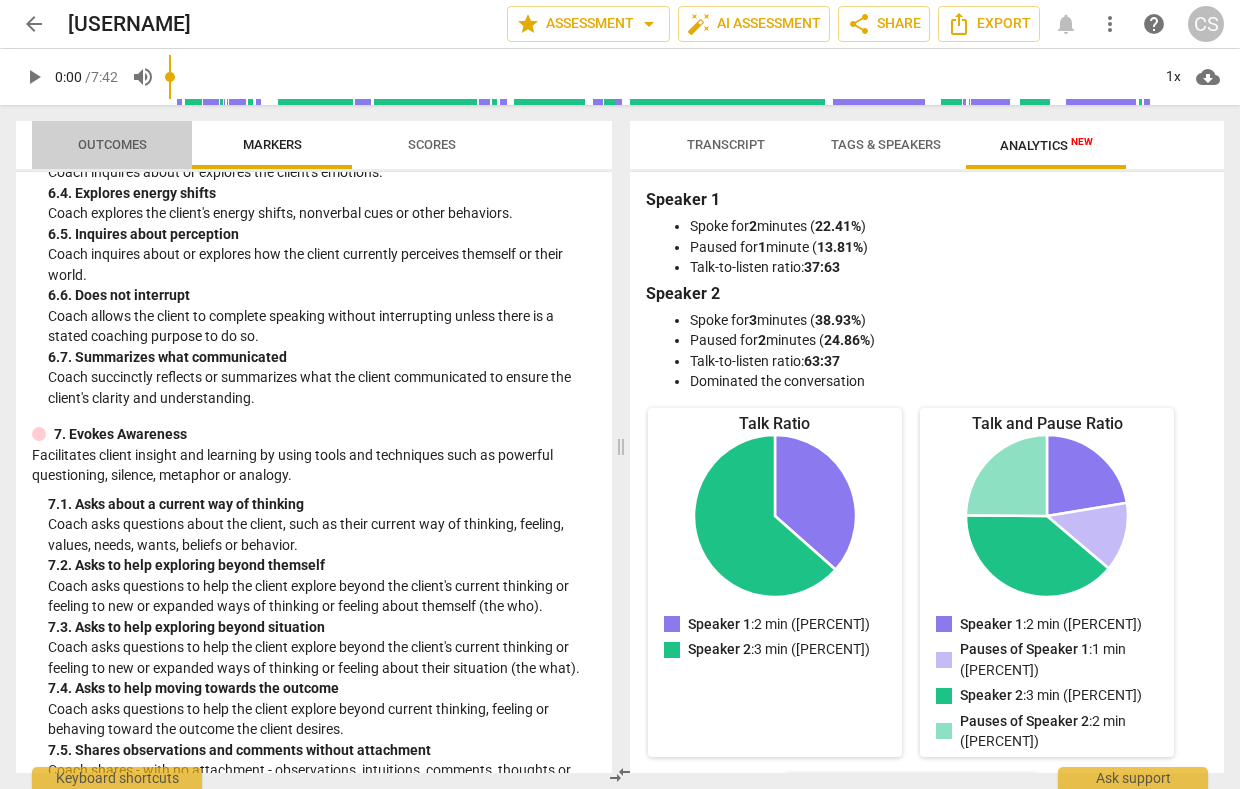 click on "Outcomes" at bounding box center [112, 144] 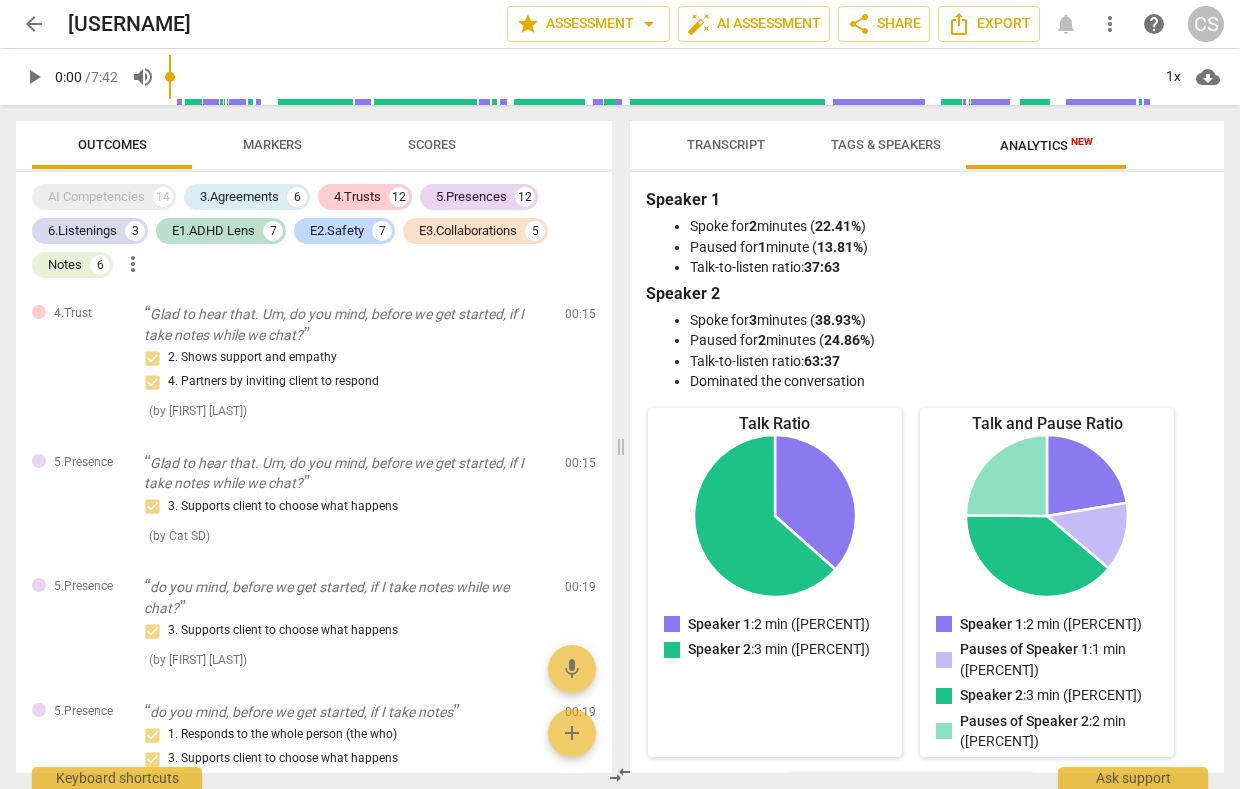 scroll, scrollTop: 0, scrollLeft: 0, axis: both 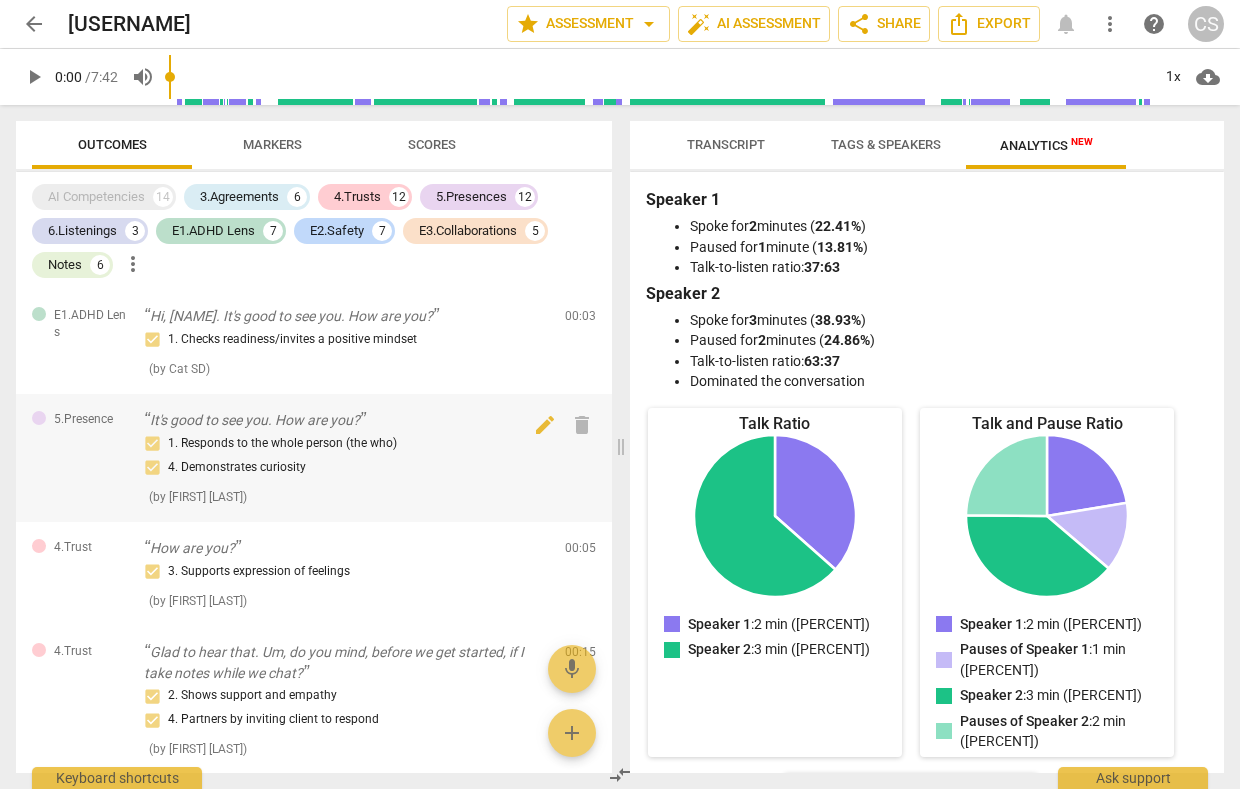 click on "1. Responds to the whole person (the who) 4. Demonstrates curiosity" at bounding box center (346, 456) 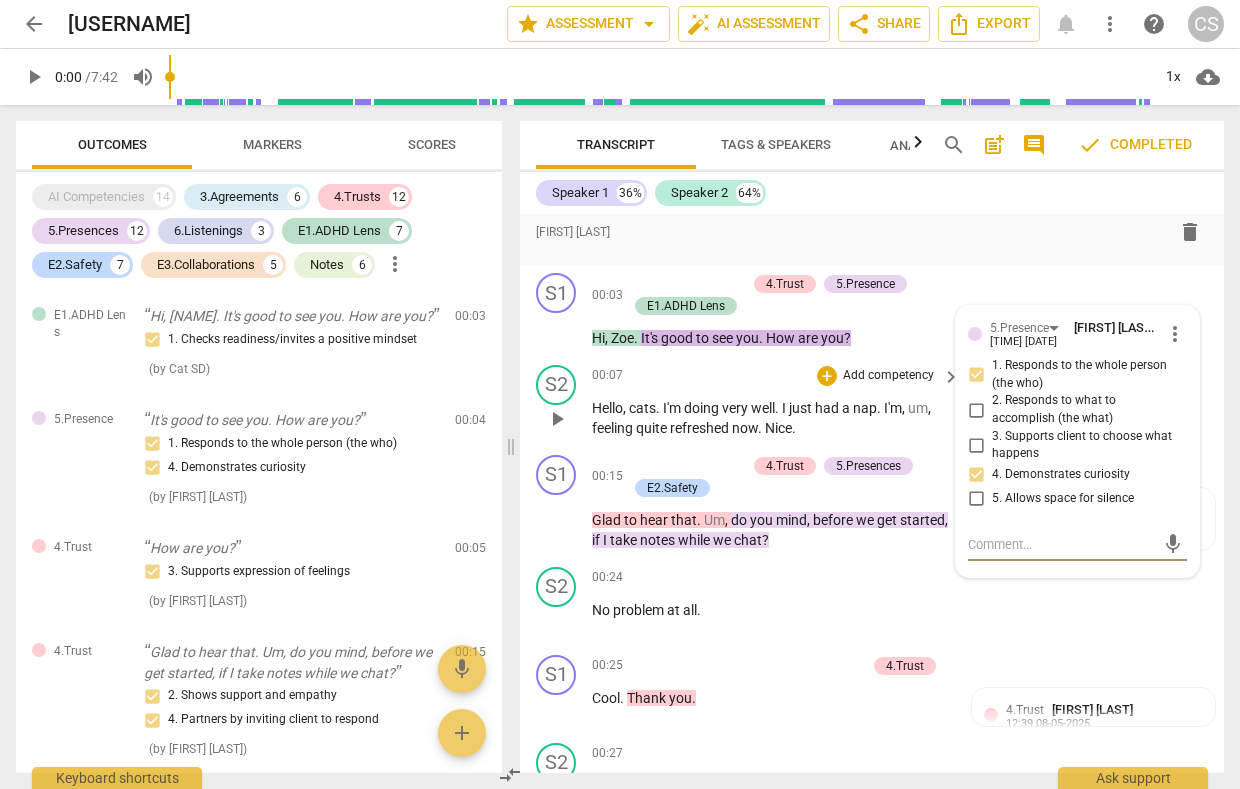 scroll, scrollTop: 1136, scrollLeft: 0, axis: vertical 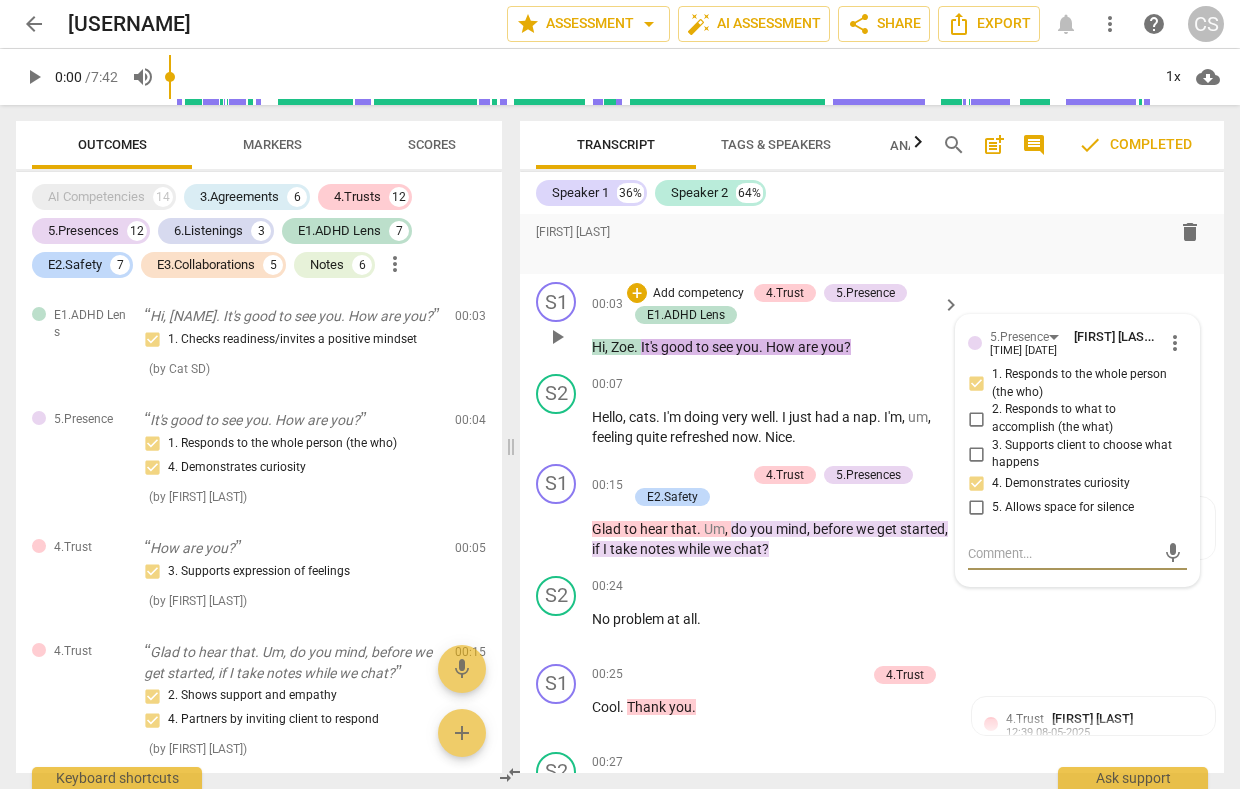 click on "Zoe" at bounding box center [622, 347] 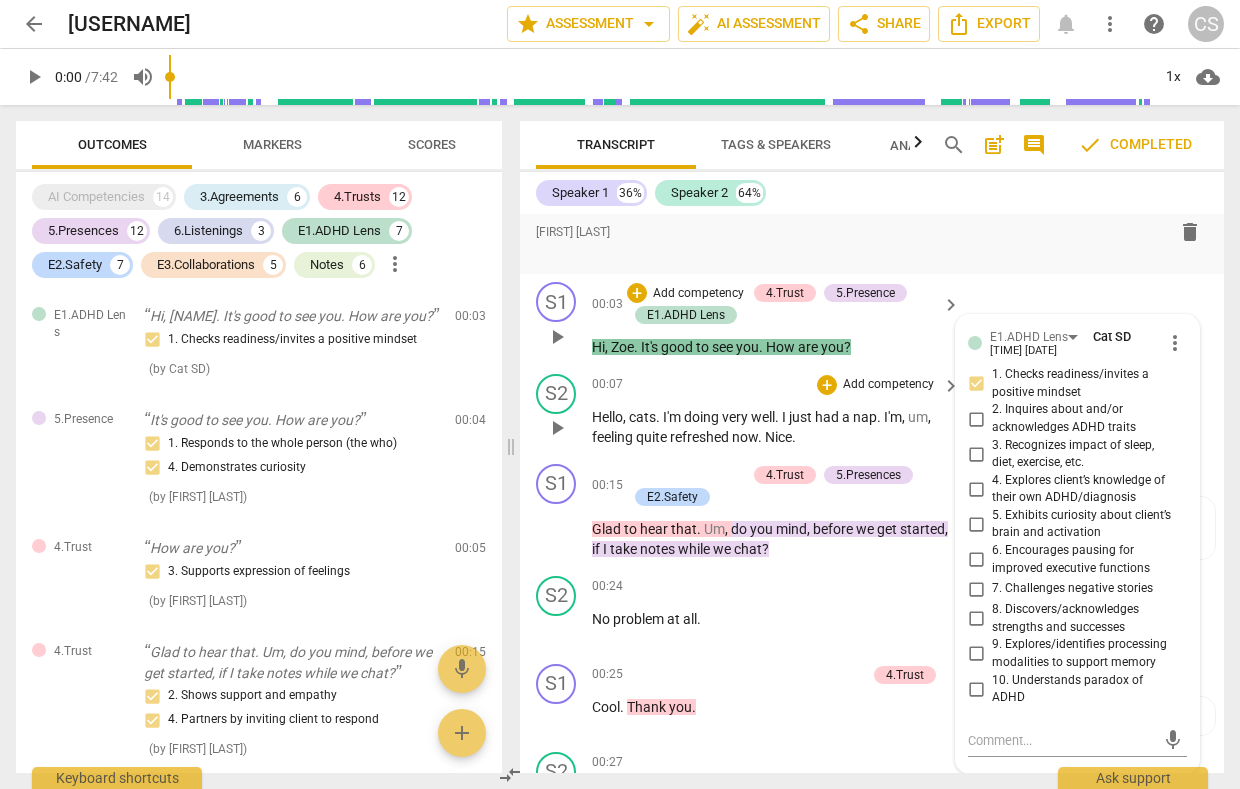 click on "S2 play_arrow pause 00:07 + Add competency keyboard_arrow_right Hello ,   cats .   I'm   doing   very   well .   I   just   had   a   nap .   I'm ,   um ,   feeling   quite   refreshed   now .   Nice ." at bounding box center (872, 411) 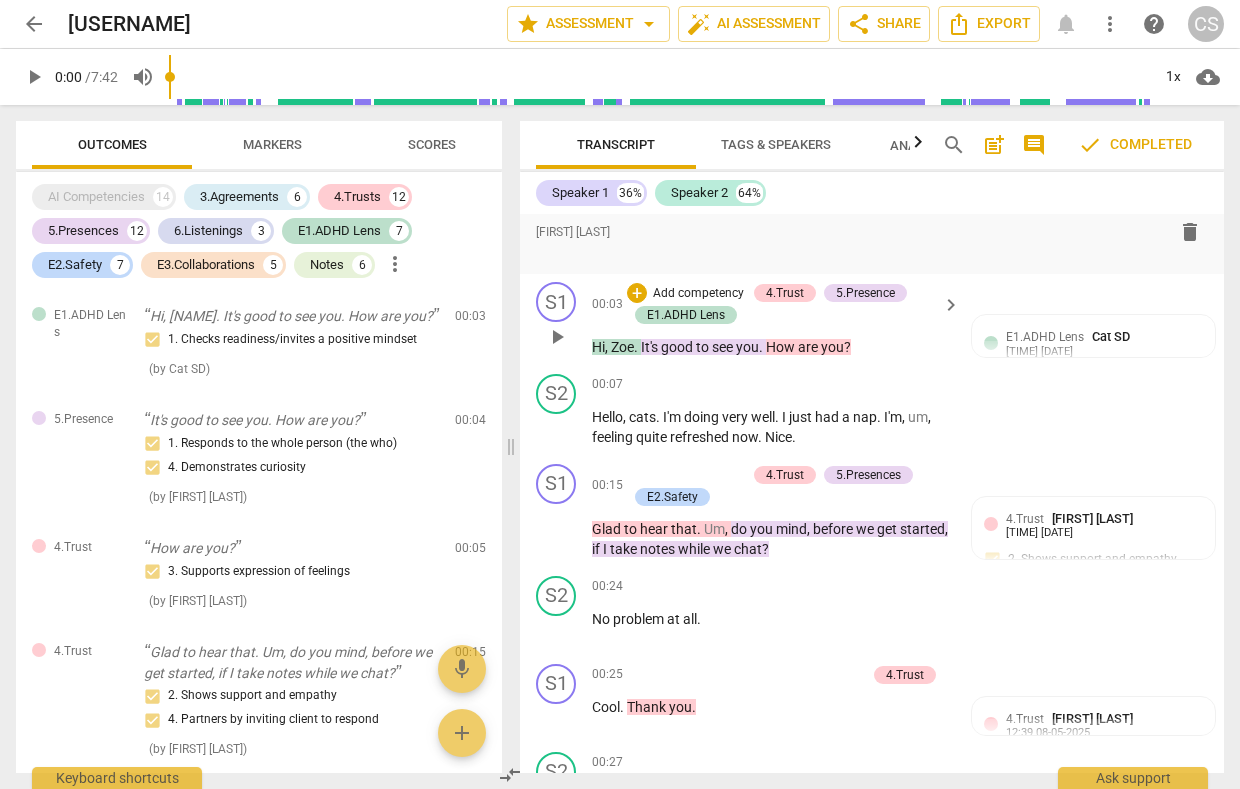 click on "see" at bounding box center [724, 347] 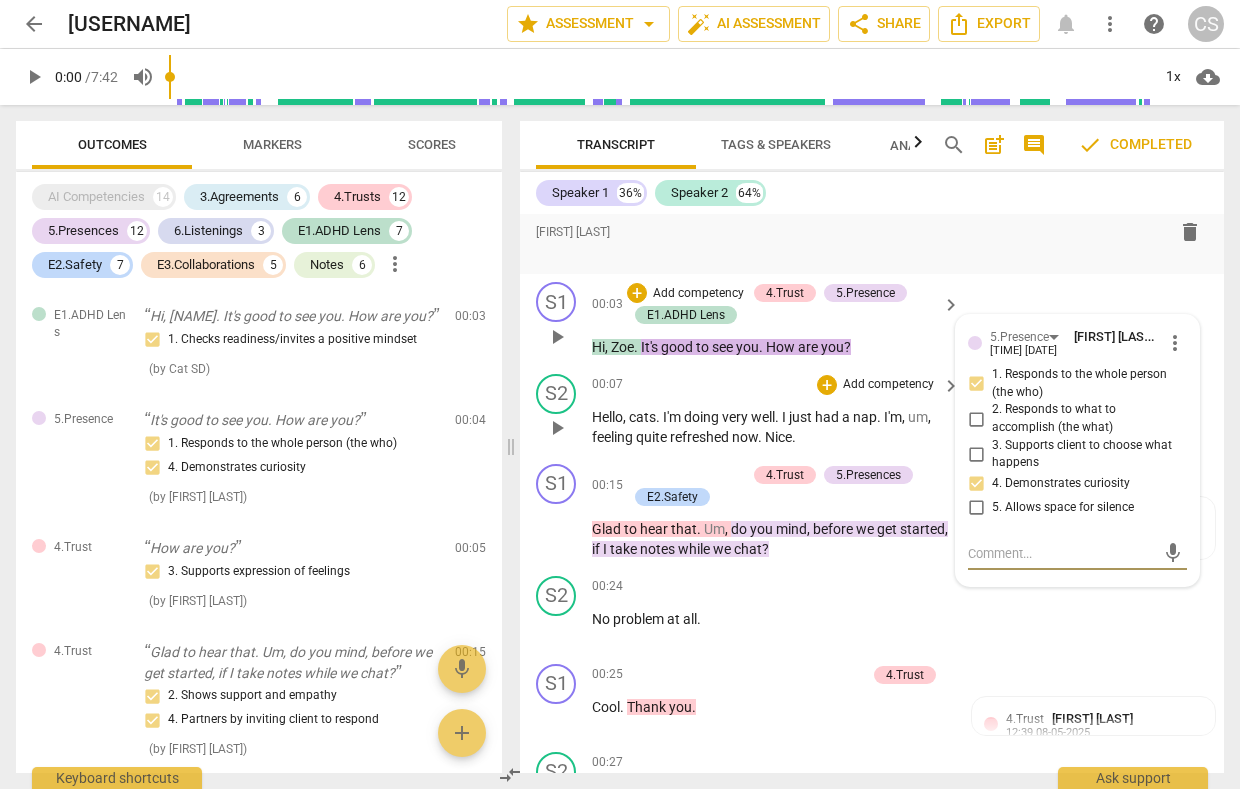 click on "S2 play_arrow pause 00:07 + Add competency keyboard_arrow_right Hello ,   cats .   I'm   doing   very   well .   I   just   had   a   nap .   I'm ,   um ,   feeling   quite   refreshed   now .   Nice ." at bounding box center (872, 411) 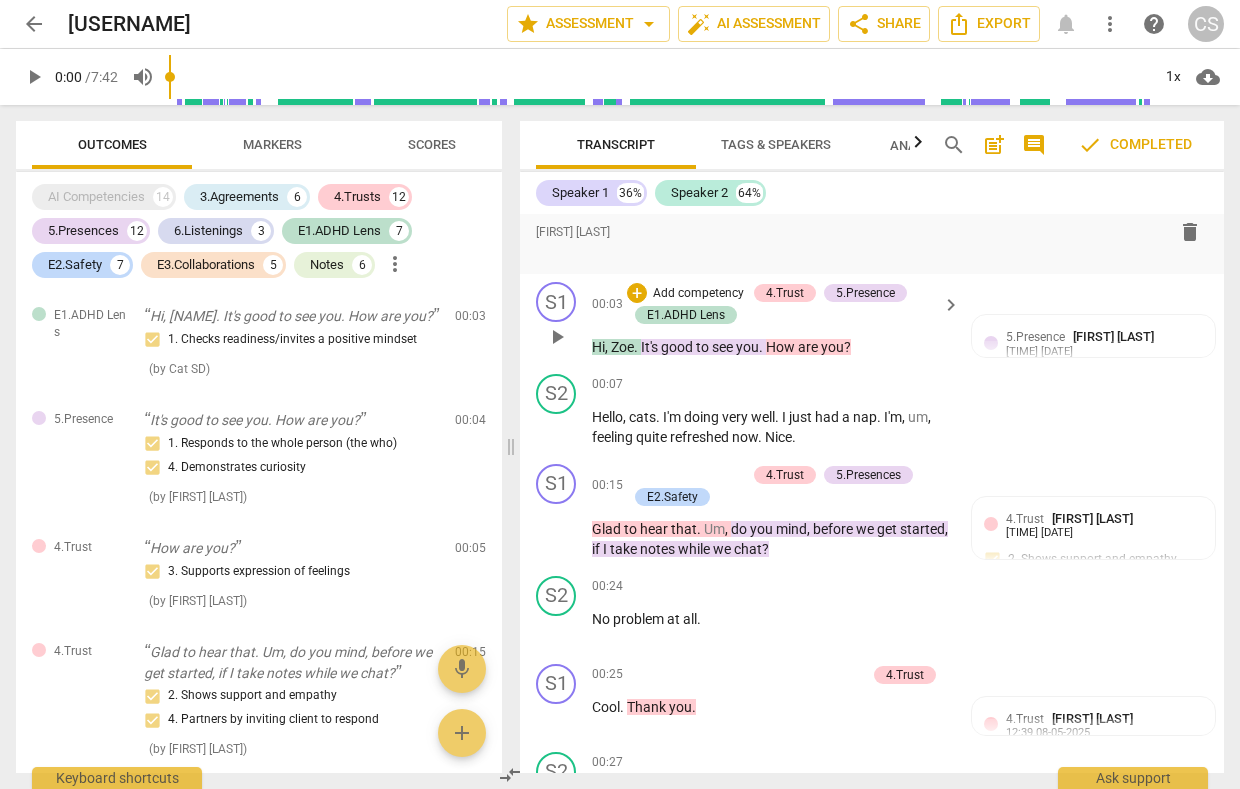 click on "S1 play_arrow pause 00:03 + Add competency 4.Trust 5.Presence E1.ADHD Lens keyboard_arrow_right Hi , [NAME] .   It's   good   to   see   you .   How   are   you ? 5.Presence [FIRST] [LAST] [TIME] [DATE] 1. Responds to the whole person (the who) 4. Demonstrates curiosity" at bounding box center [872, 320] 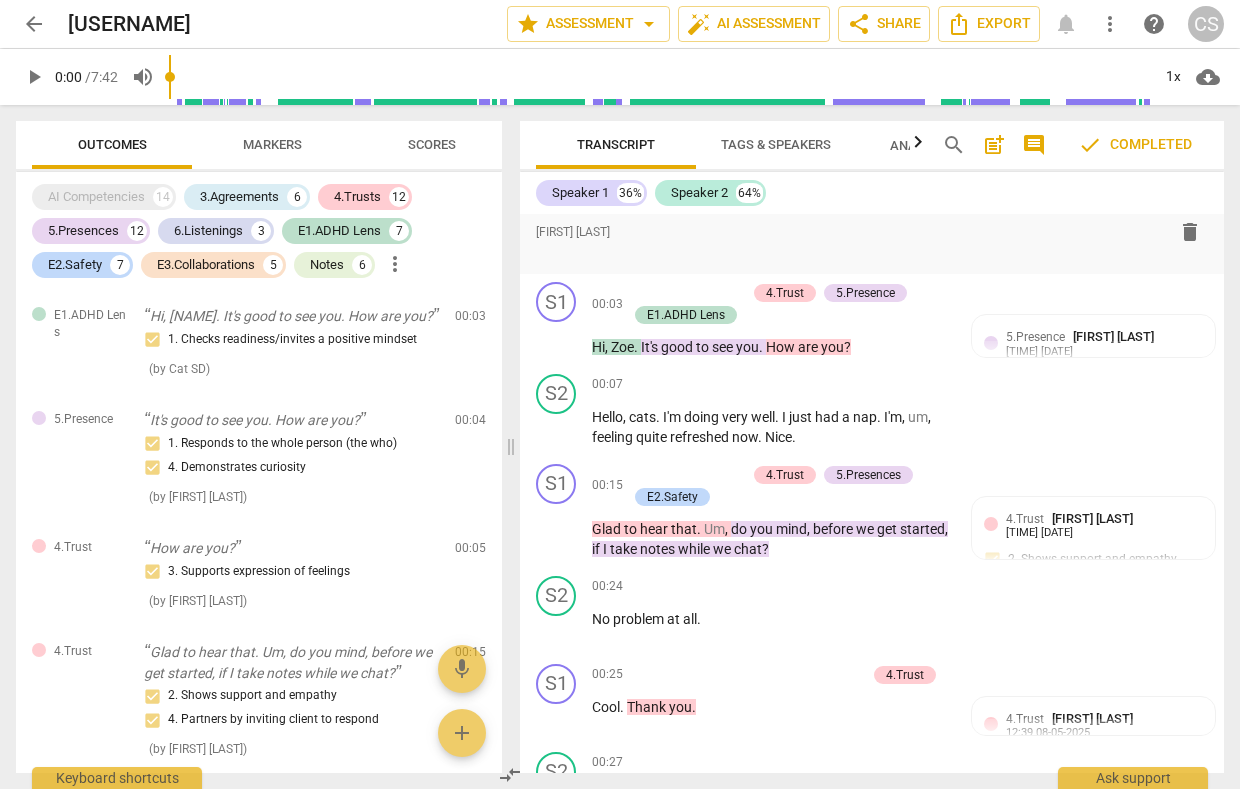 click on "you" at bounding box center (832, 347) 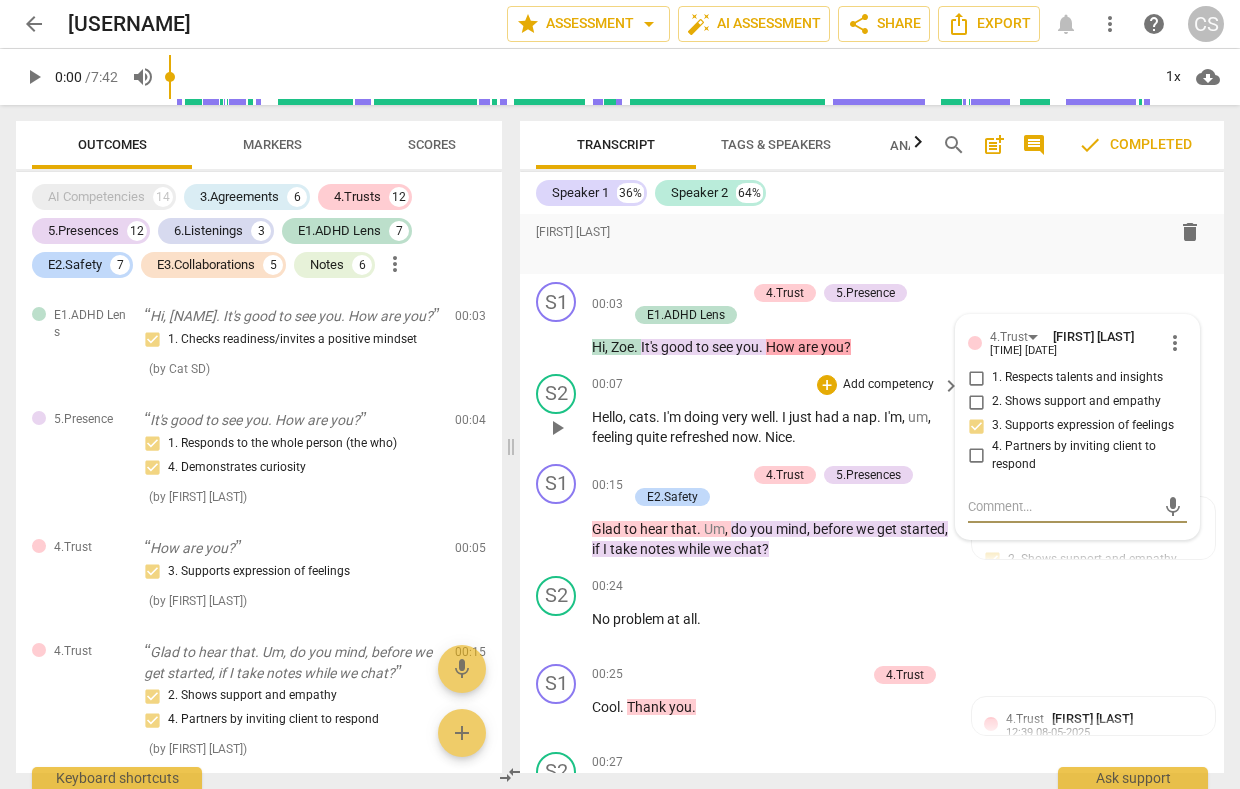 click on "00:07 + Add competency keyboard_arrow_right Hello ,   cats .   I'm   doing   very   well .   I   just   had   a   nap .   I'm ,   um ,   feeling   quite   refreshed   now .   Nice ." at bounding box center (777, 411) 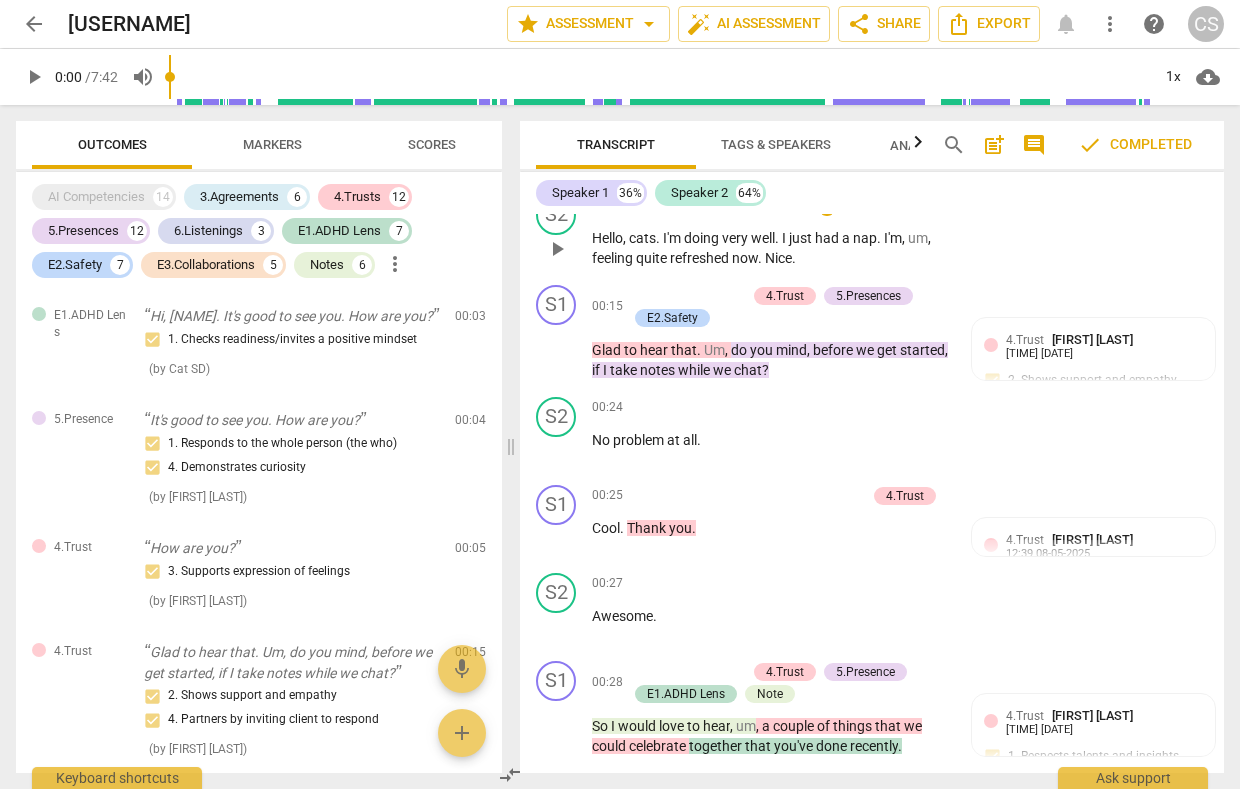 scroll, scrollTop: 1327, scrollLeft: 0, axis: vertical 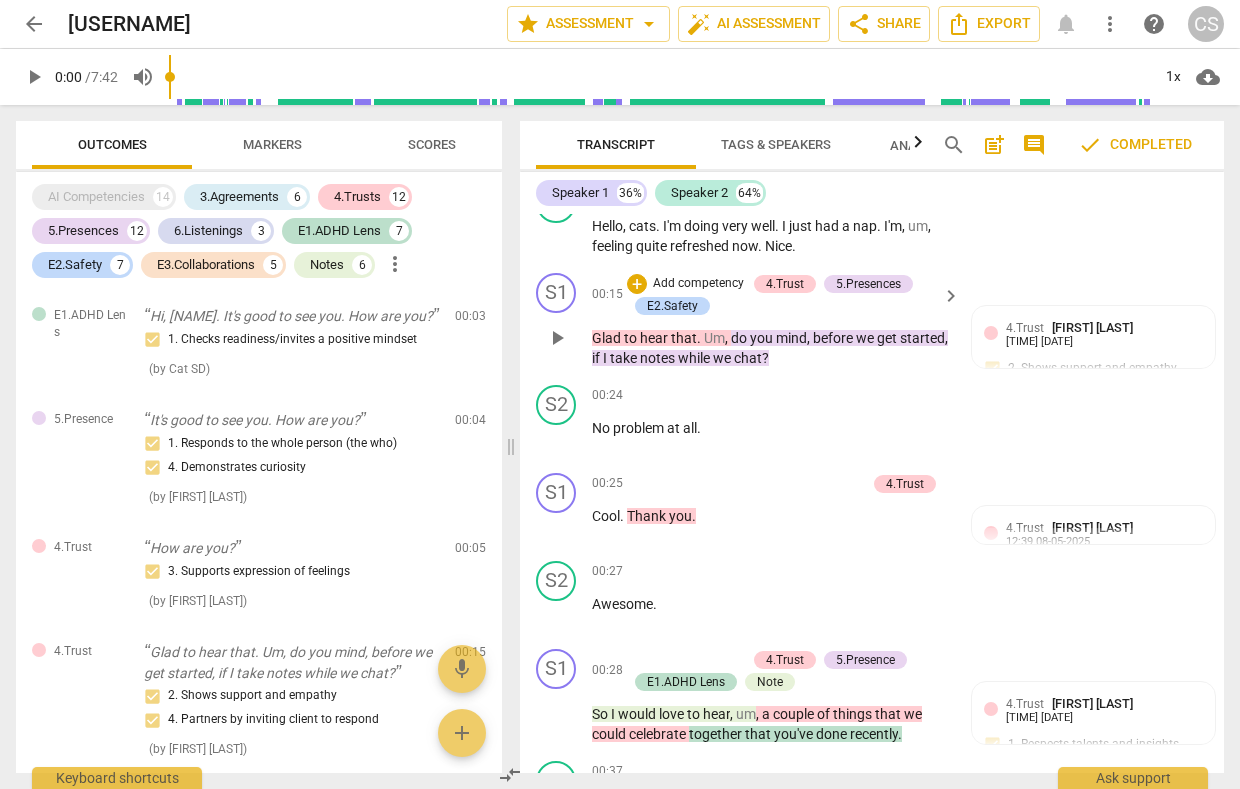 click on "that" at bounding box center [684, 338] 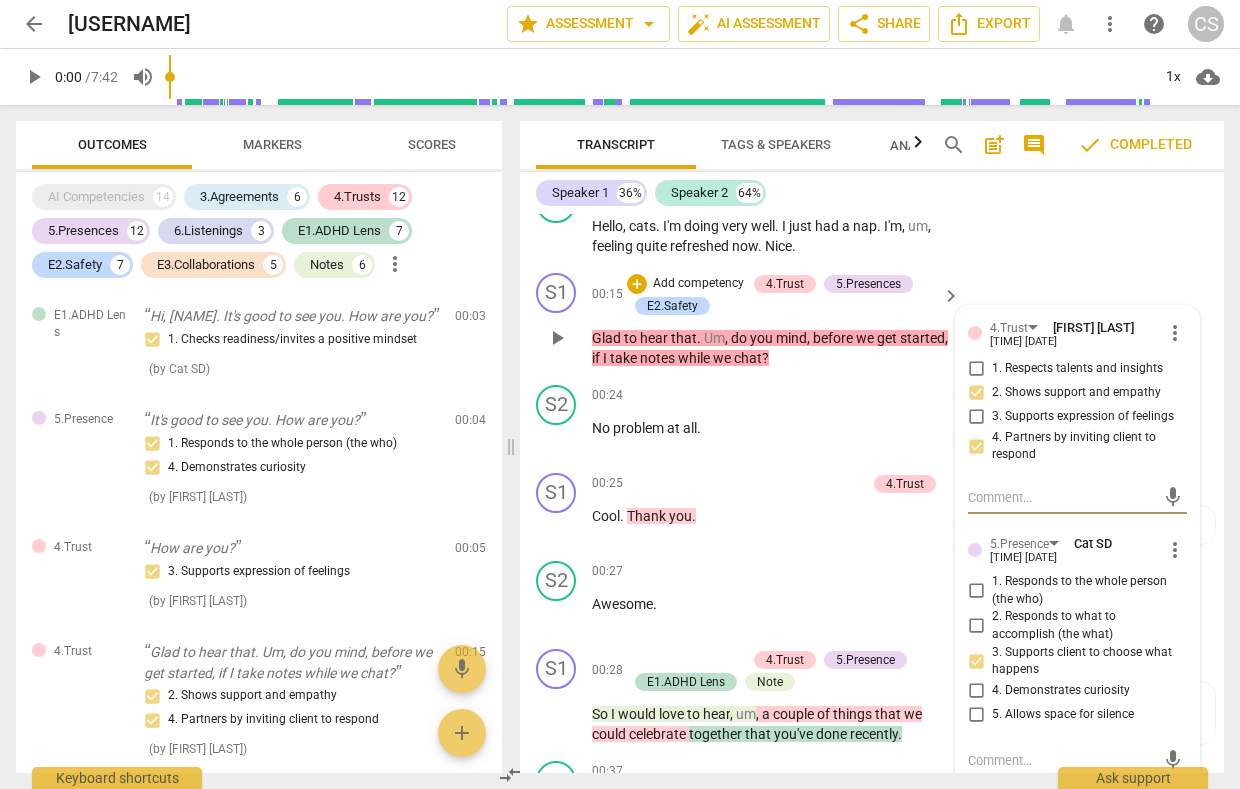click on "Glad   to   hear   that .   Um ,   do   you   mind ,   before   we   get   started ,   if   I   take   notes   while   we   chat ?" at bounding box center [771, 348] 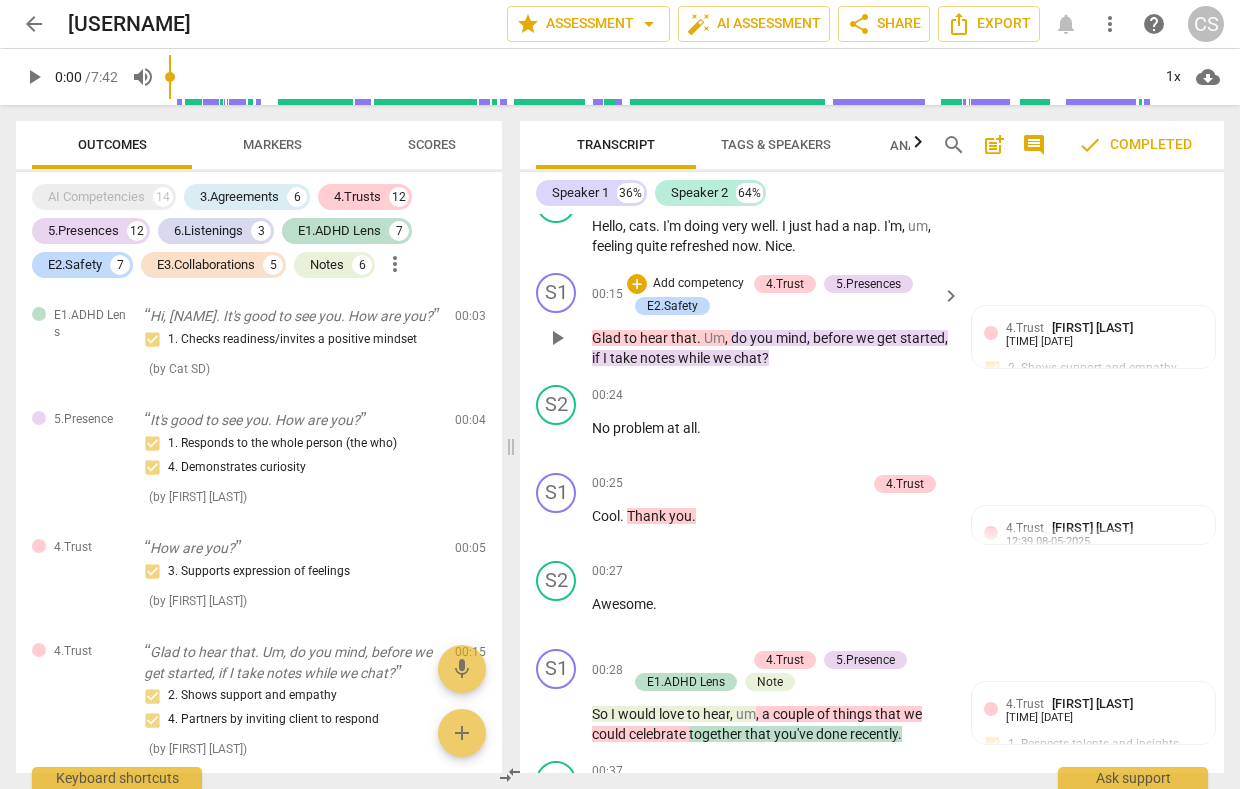 click on "before" at bounding box center (834, 338) 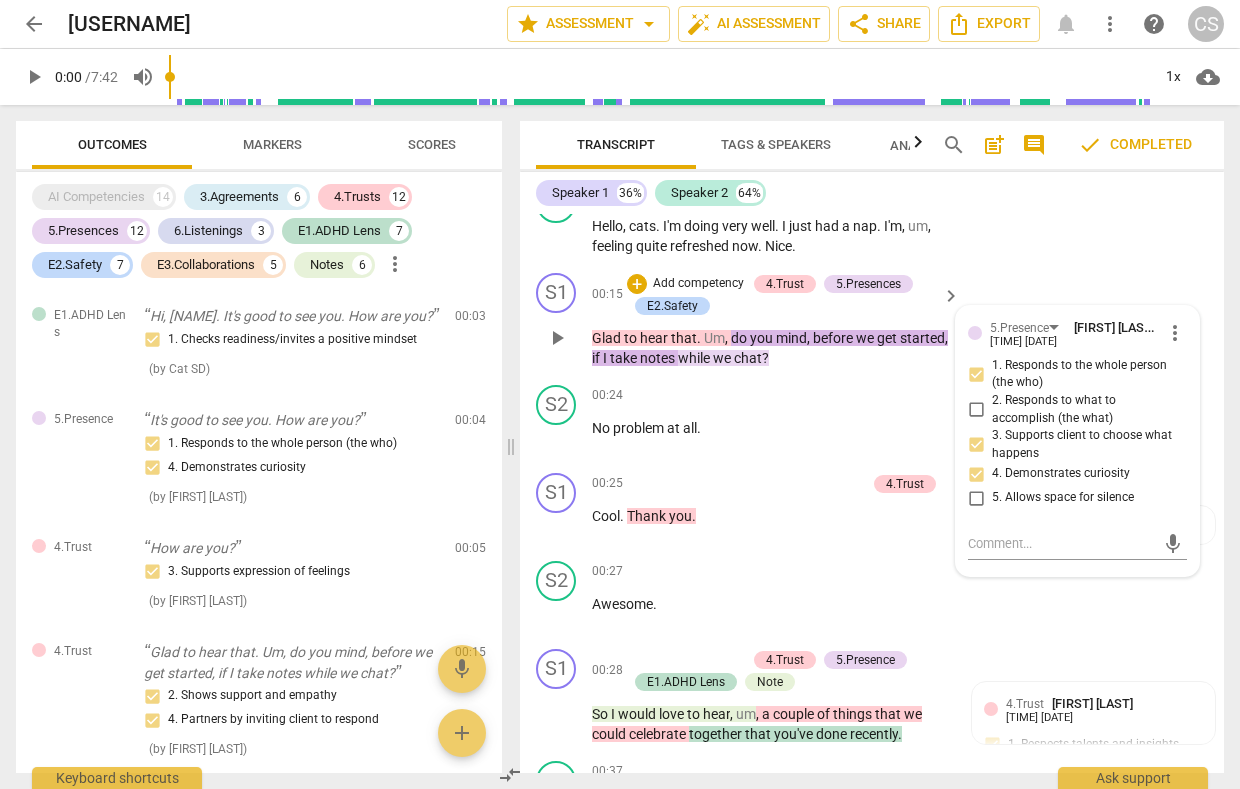 click on "we" at bounding box center [723, 358] 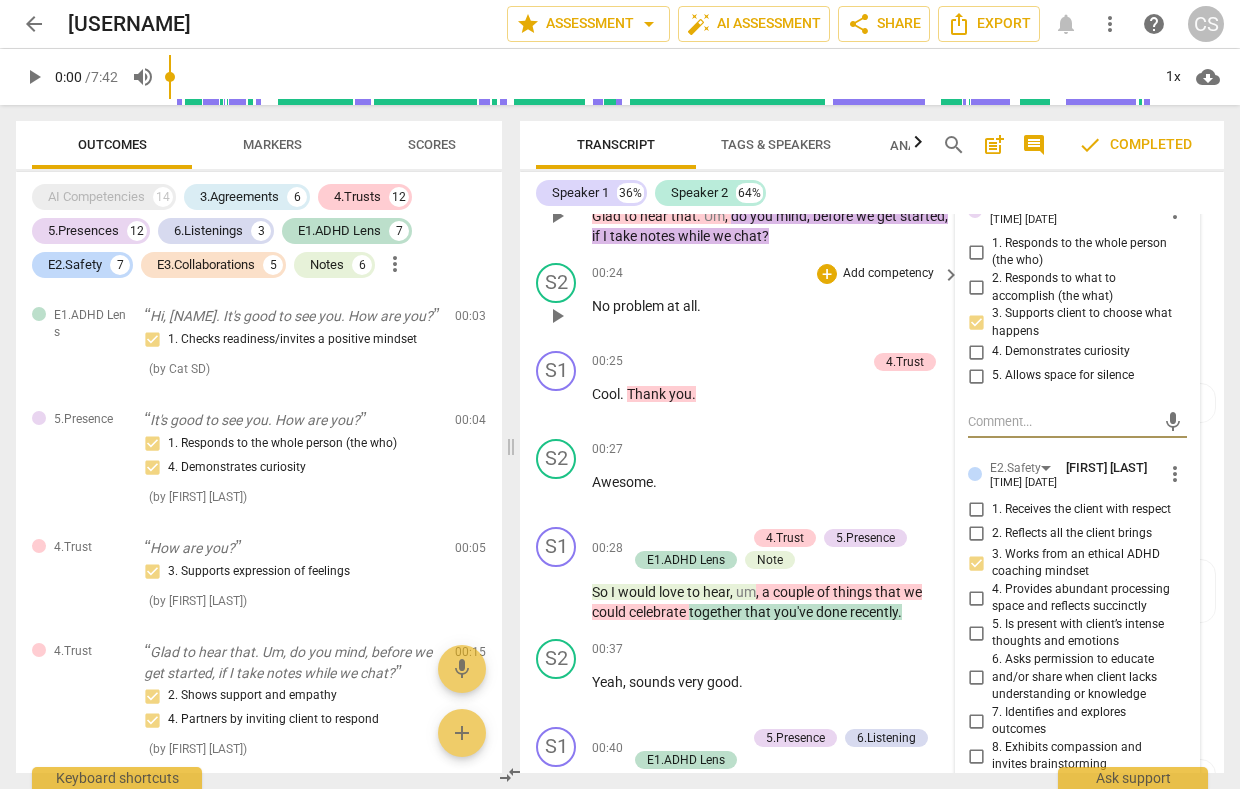 scroll, scrollTop: 1486, scrollLeft: 0, axis: vertical 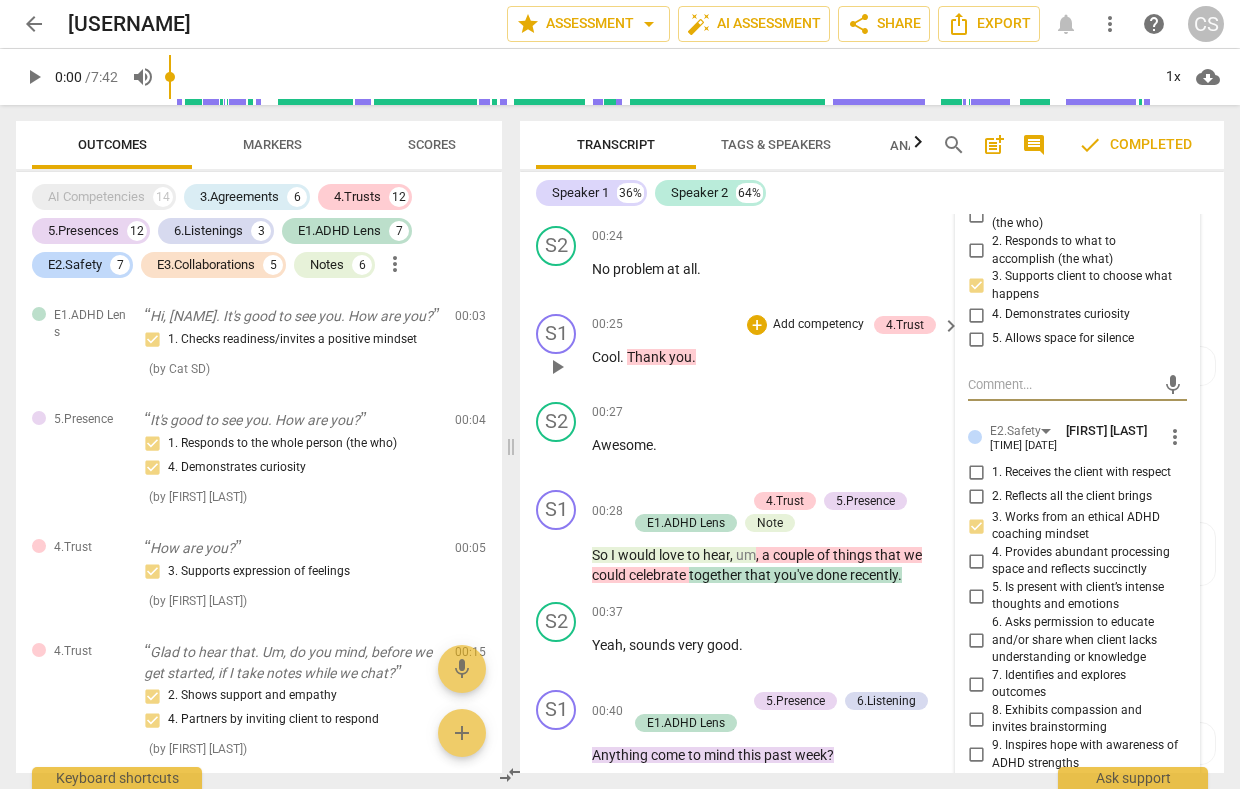 click on "you" at bounding box center (680, 357) 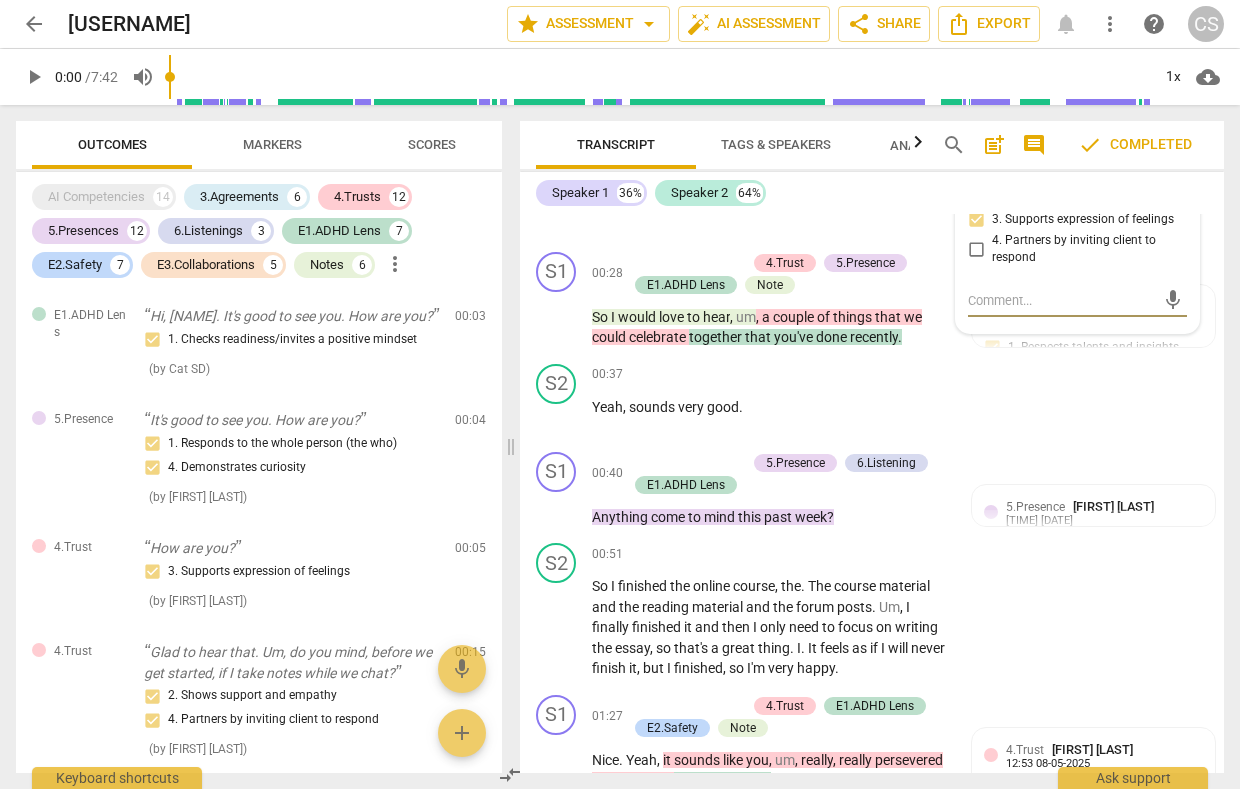 scroll, scrollTop: 1728, scrollLeft: 0, axis: vertical 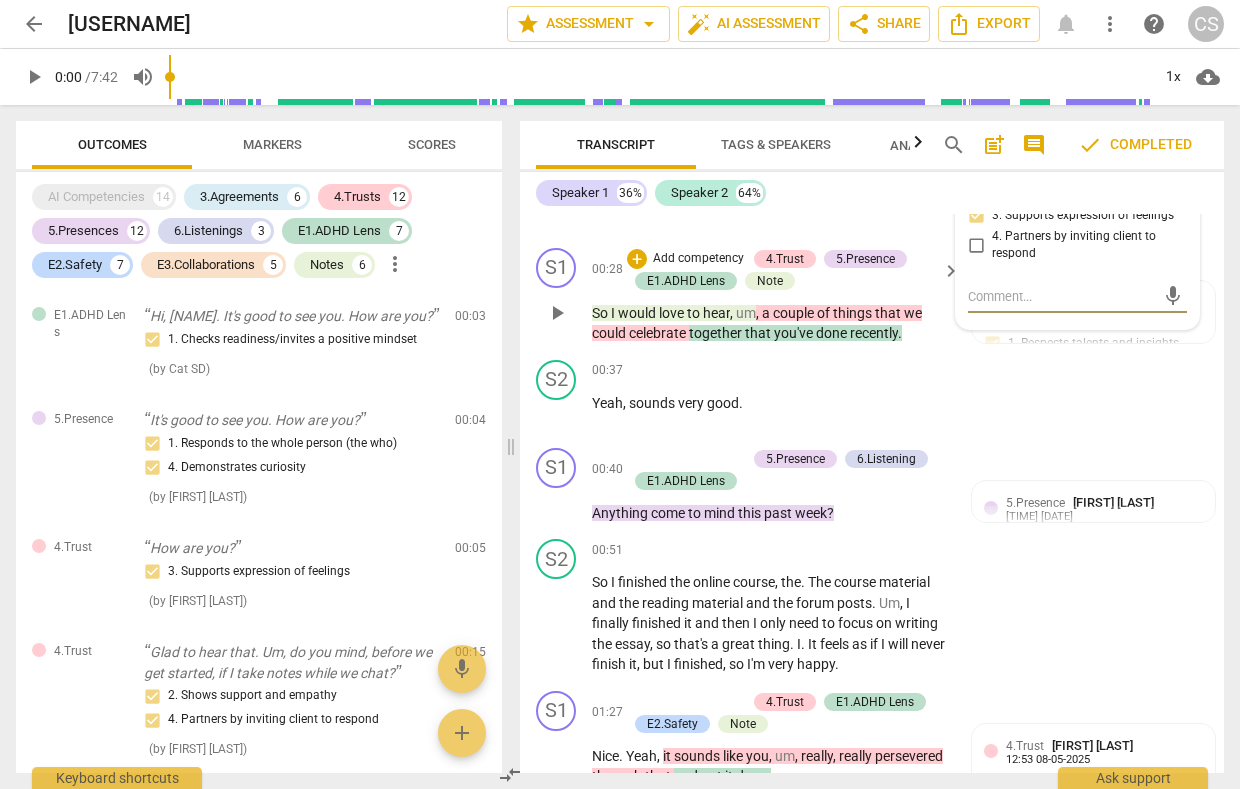 click on "hear" at bounding box center (716, 313) 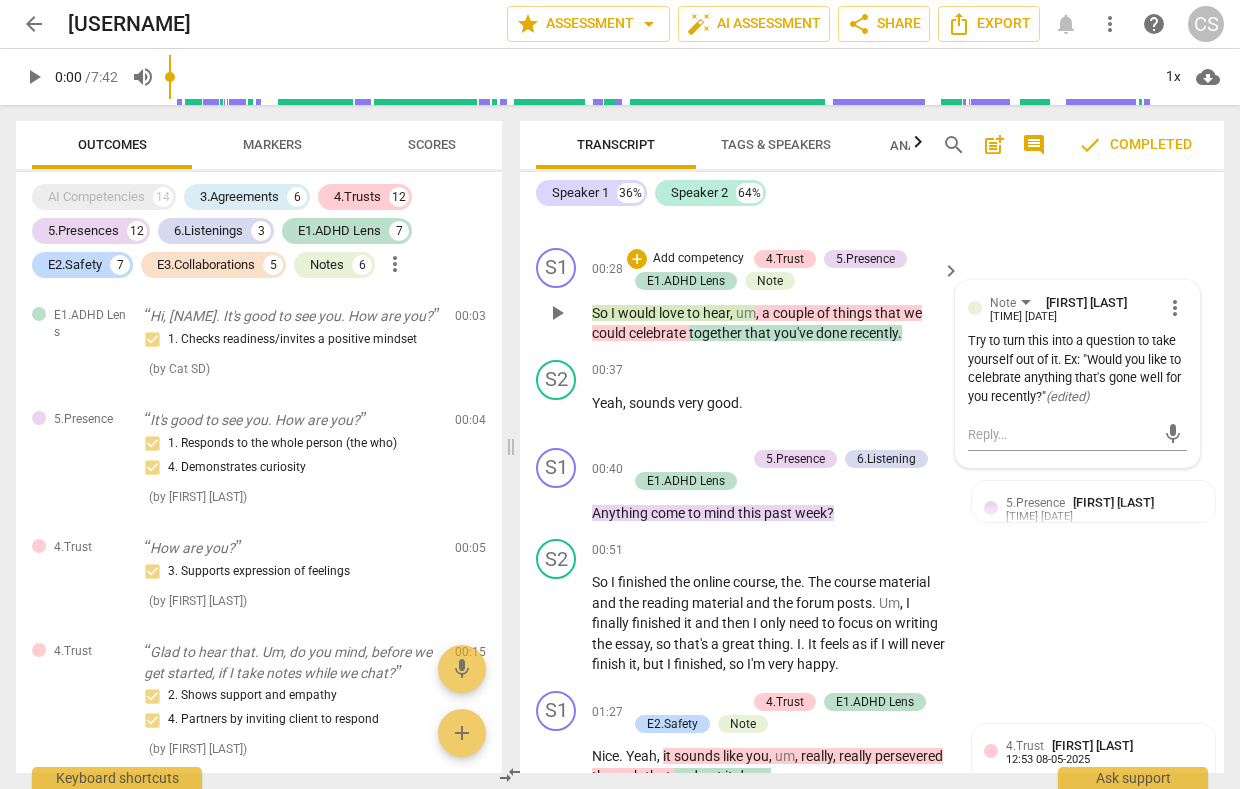 click on "a" at bounding box center (767, 313) 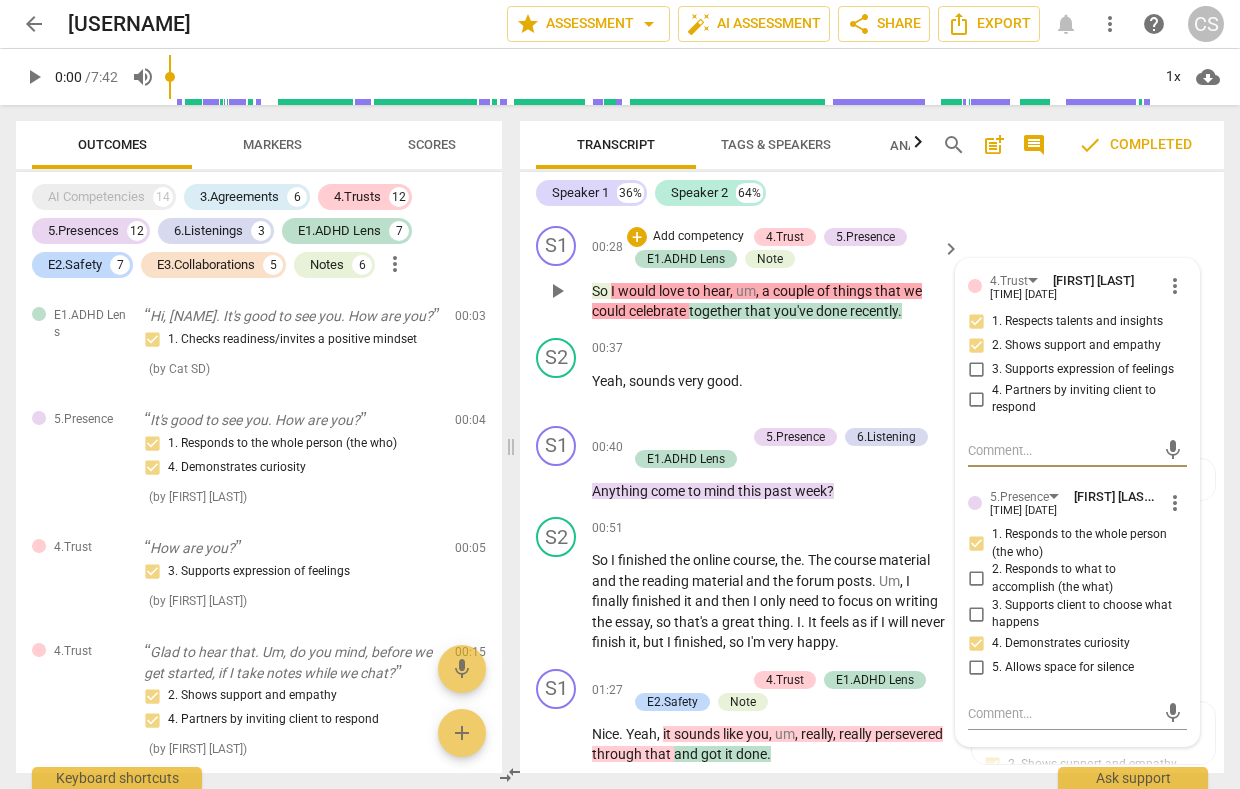 scroll, scrollTop: 1736, scrollLeft: 0, axis: vertical 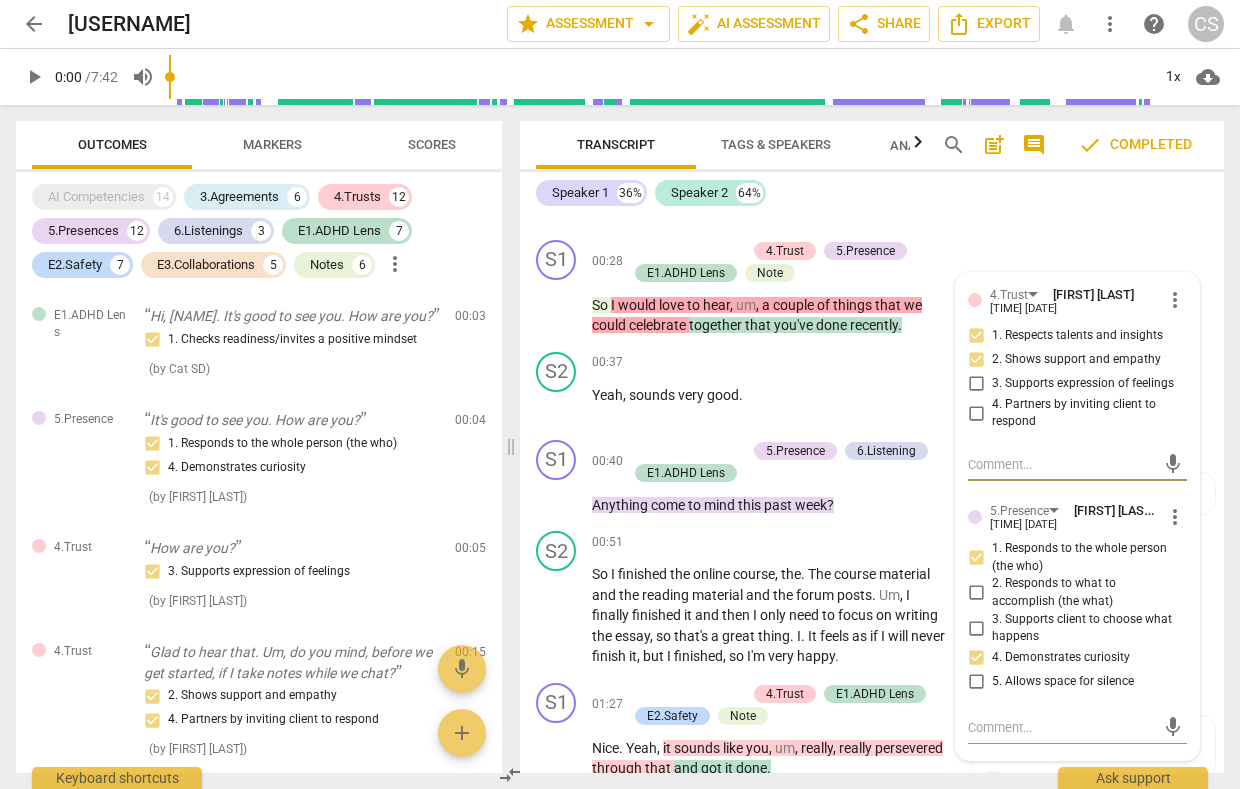 click on "you've" at bounding box center [795, 325] 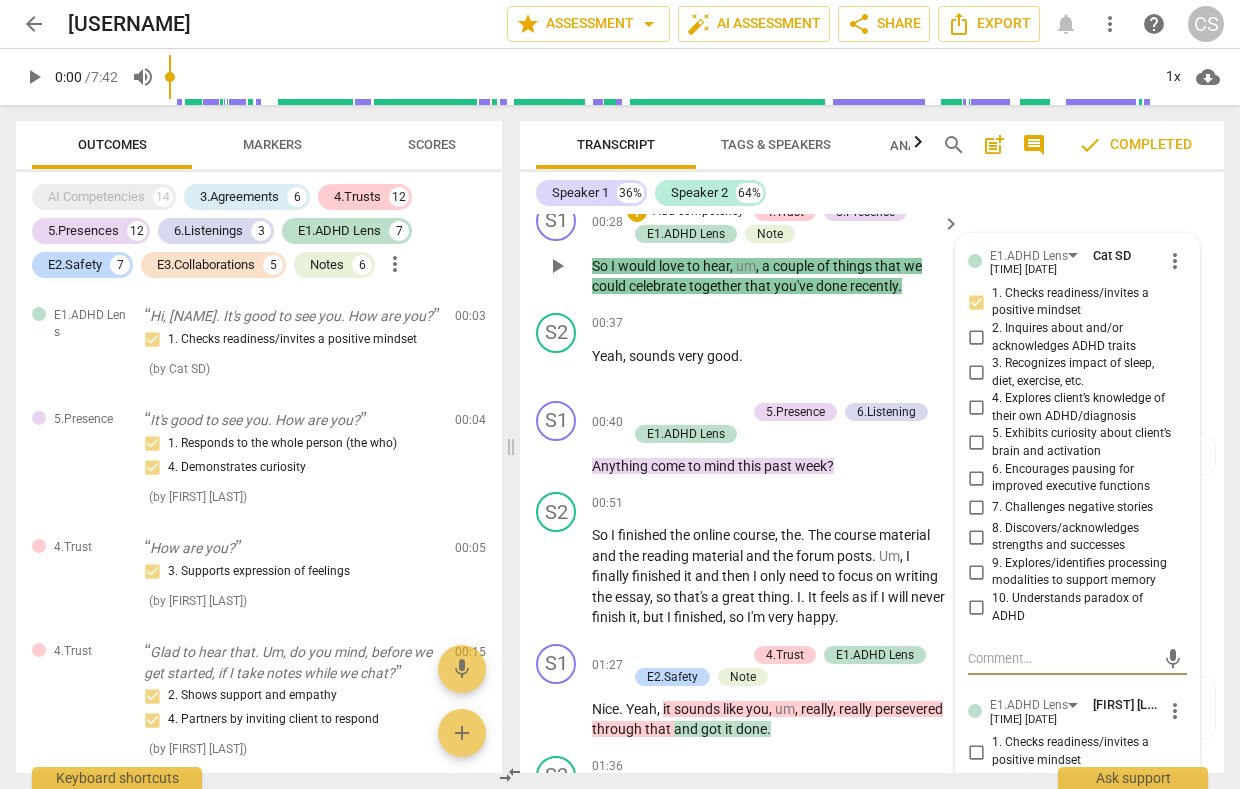 scroll, scrollTop: 1774, scrollLeft: 0, axis: vertical 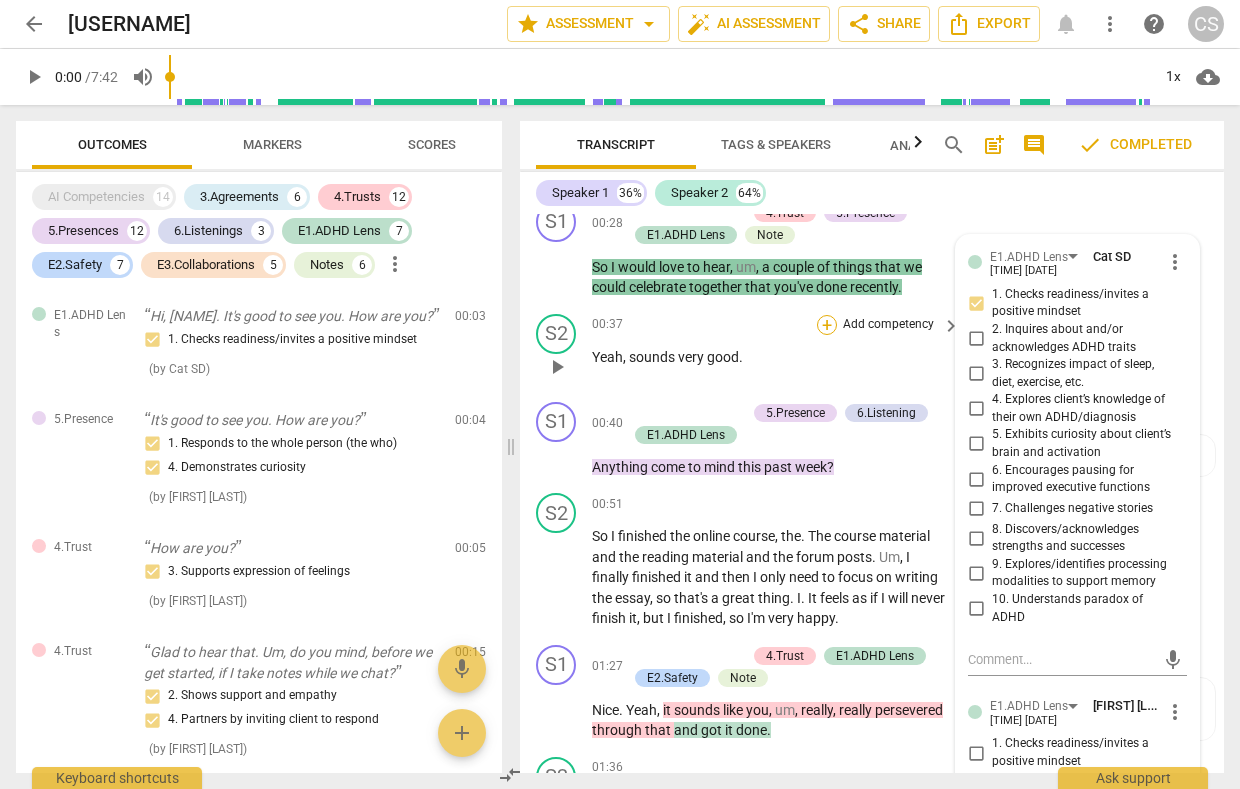 click on "+" at bounding box center (827, 325) 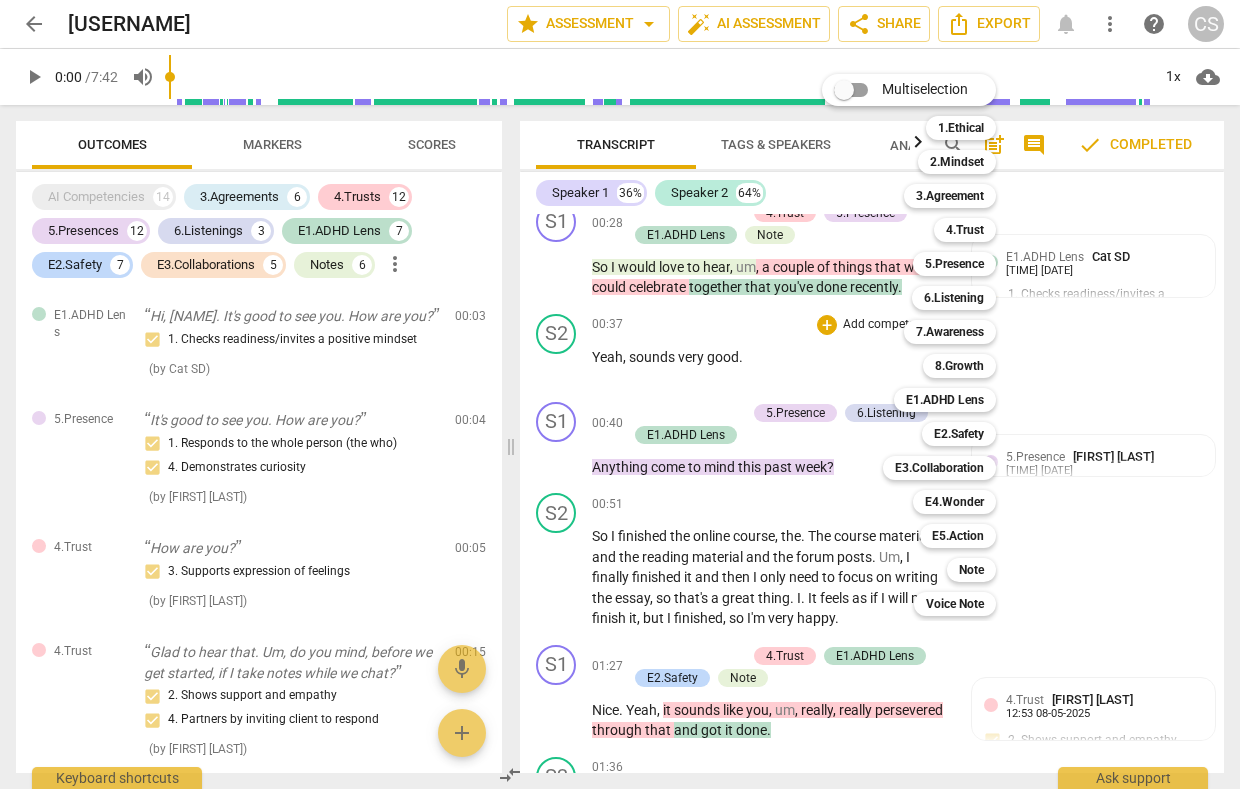 click at bounding box center [620, 394] 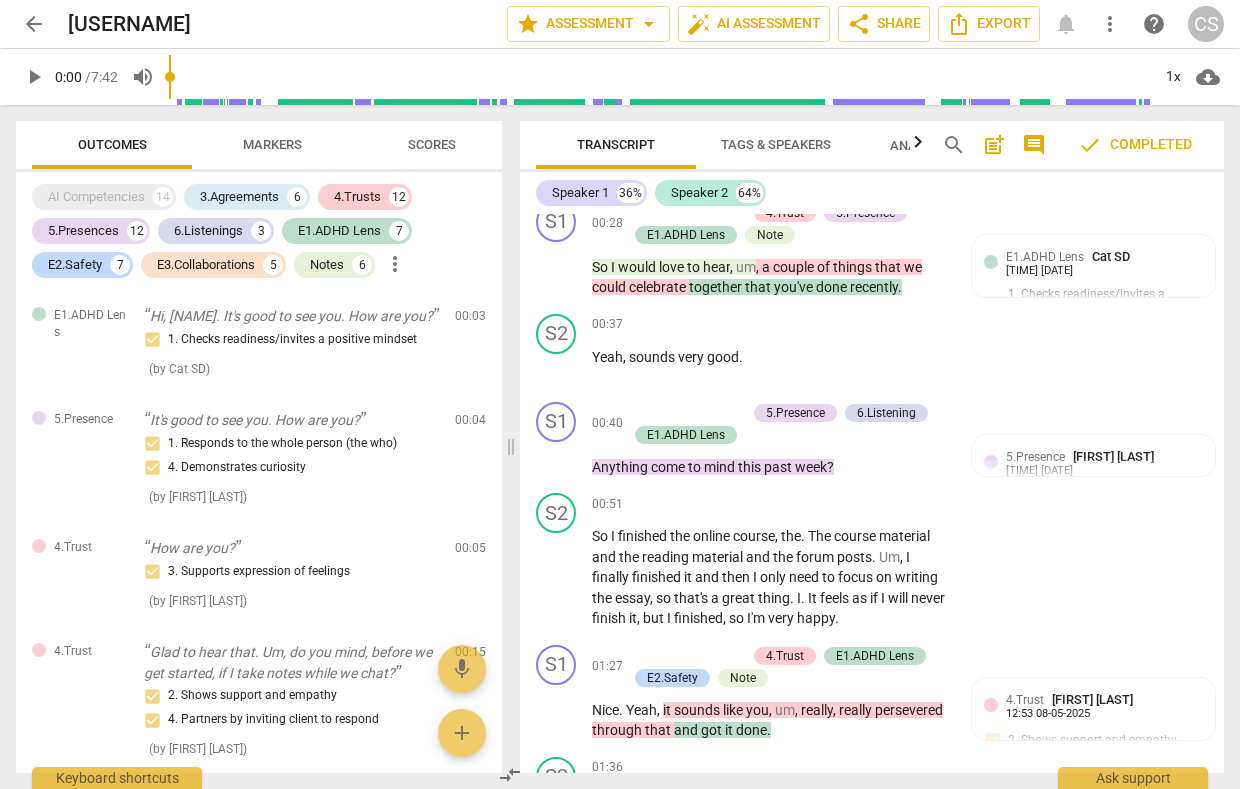 click on "love" at bounding box center [673, 267] 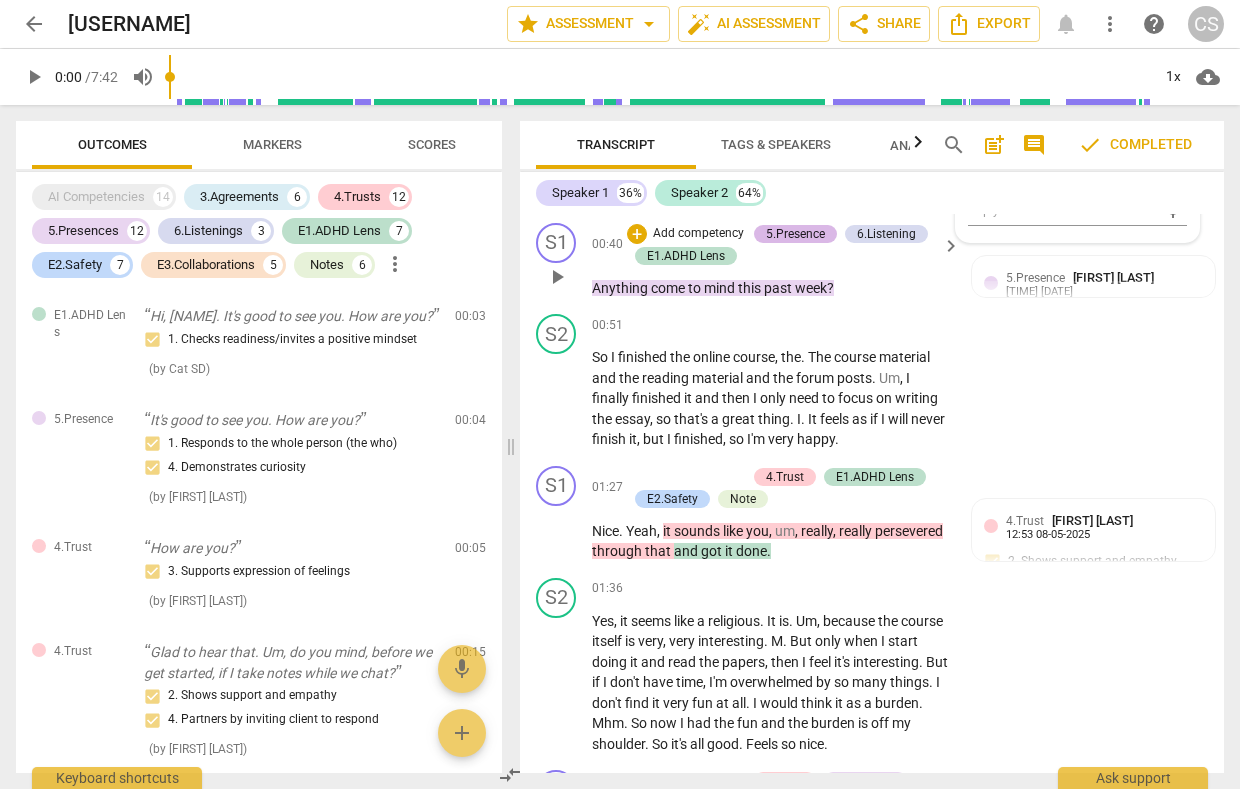 scroll, scrollTop: 1971, scrollLeft: 0, axis: vertical 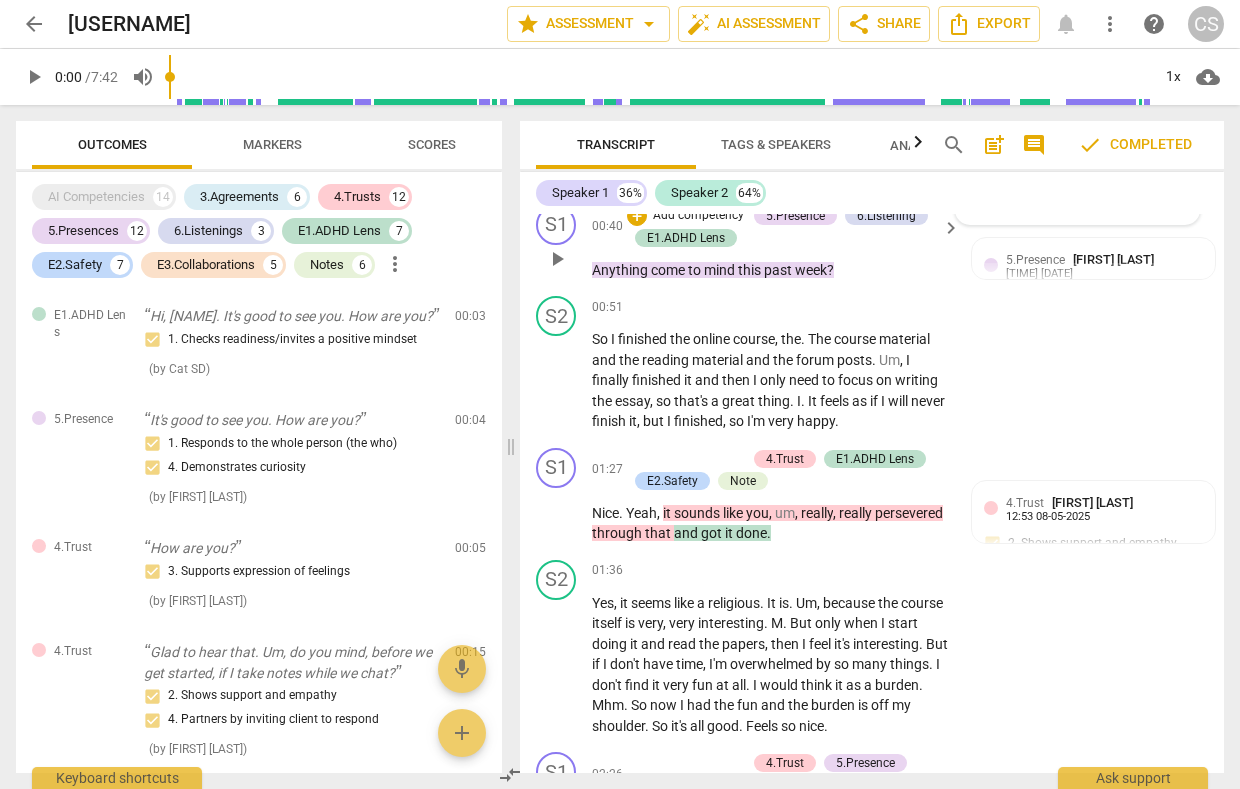 click on "Anything   come   to   mind   this   past   week ?" at bounding box center (771, 270) 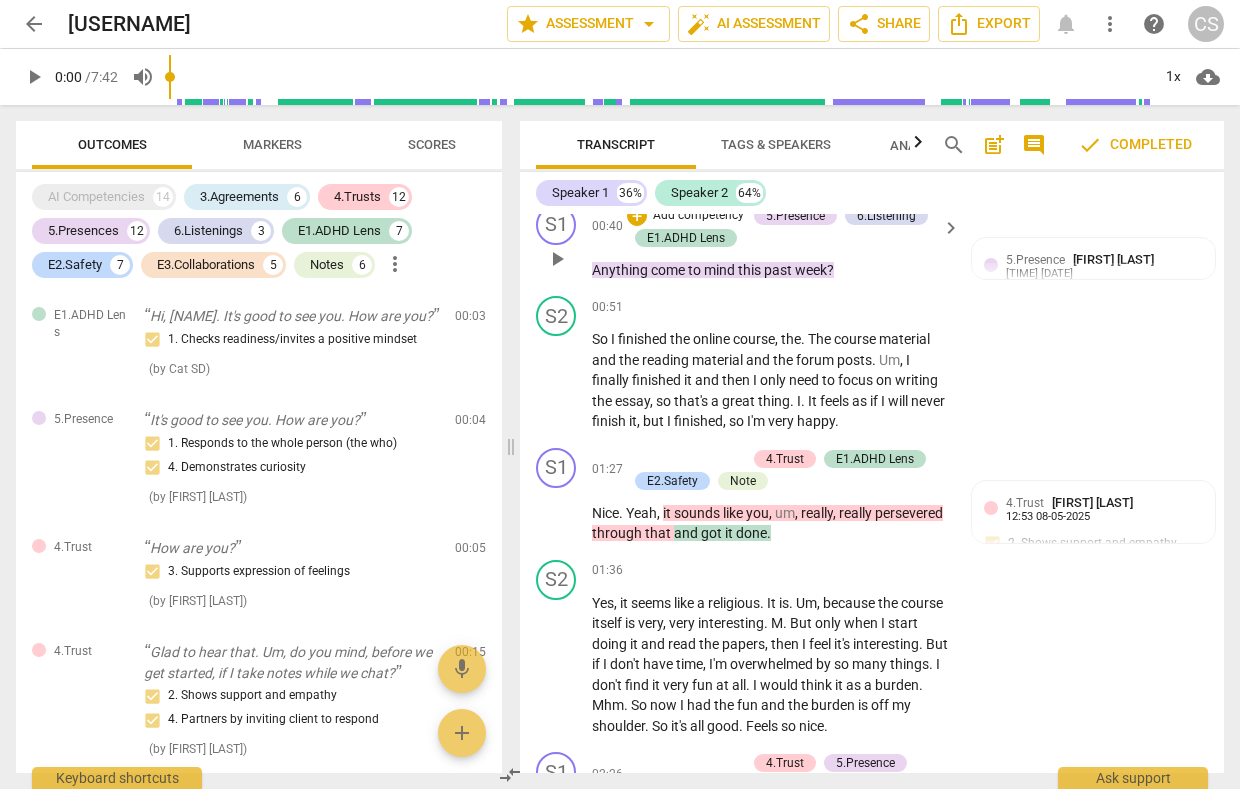 click on "come" at bounding box center (669, 270) 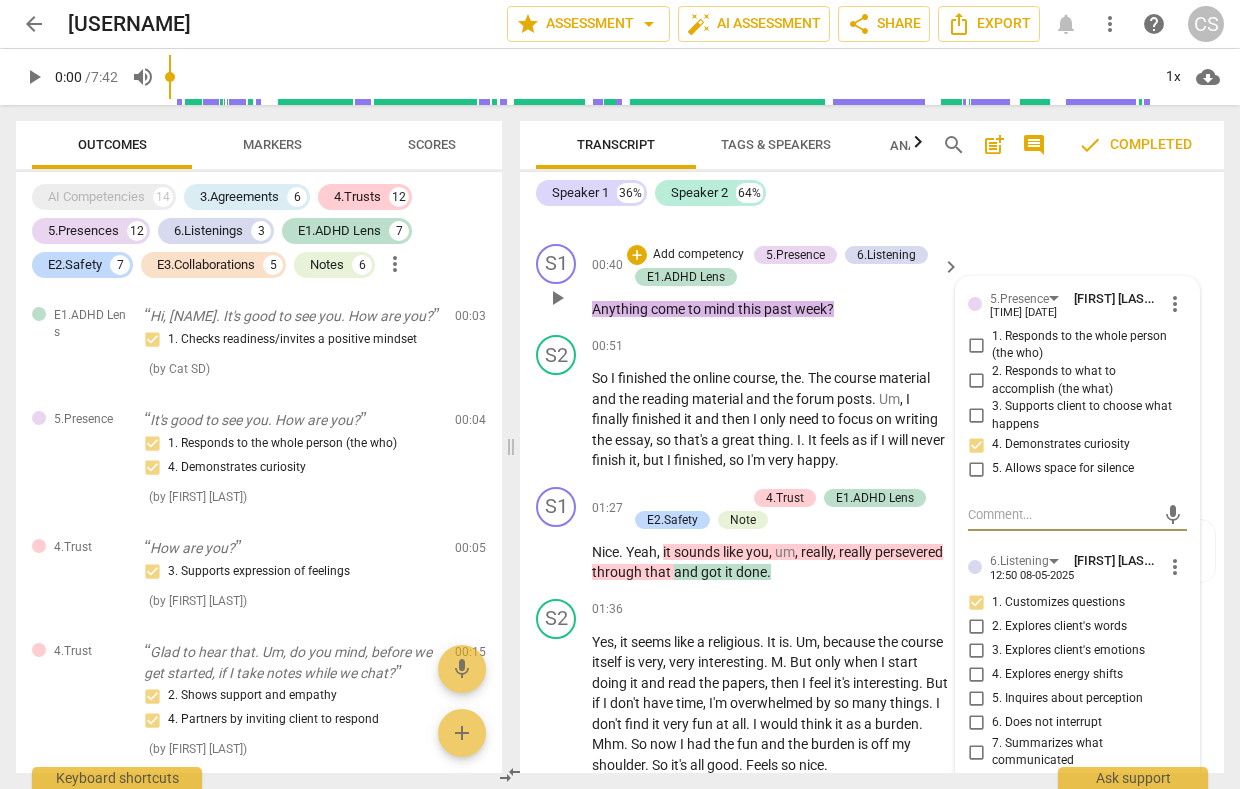 scroll, scrollTop: 1930, scrollLeft: 0, axis: vertical 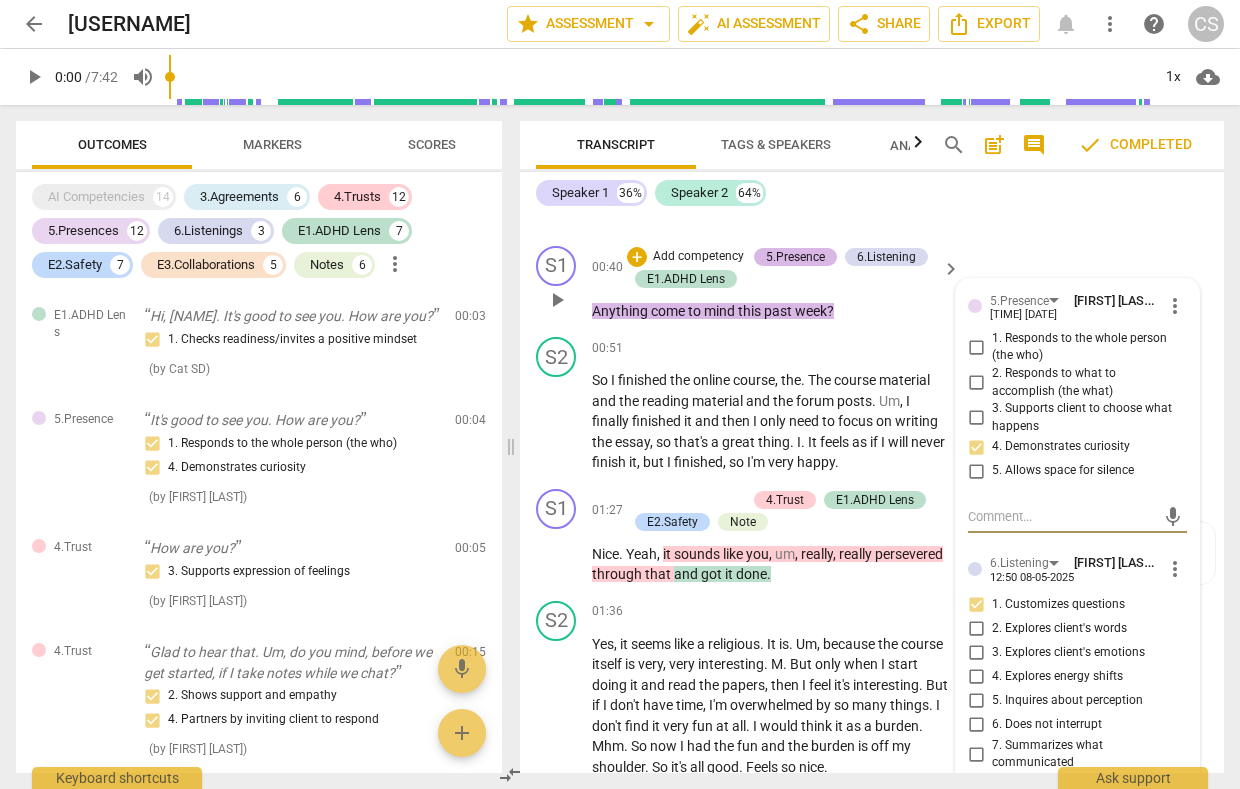 click on "5.Presence" at bounding box center (795, 257) 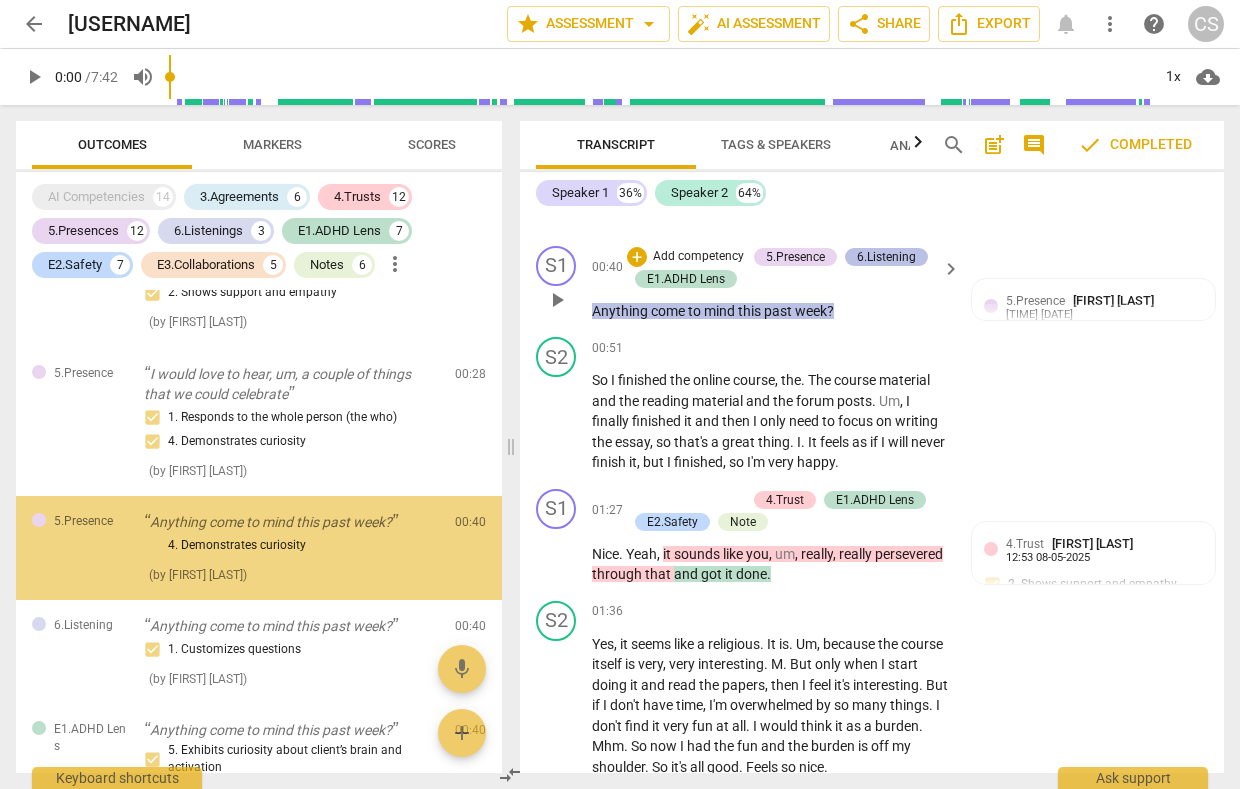 scroll, scrollTop: 1653, scrollLeft: 0, axis: vertical 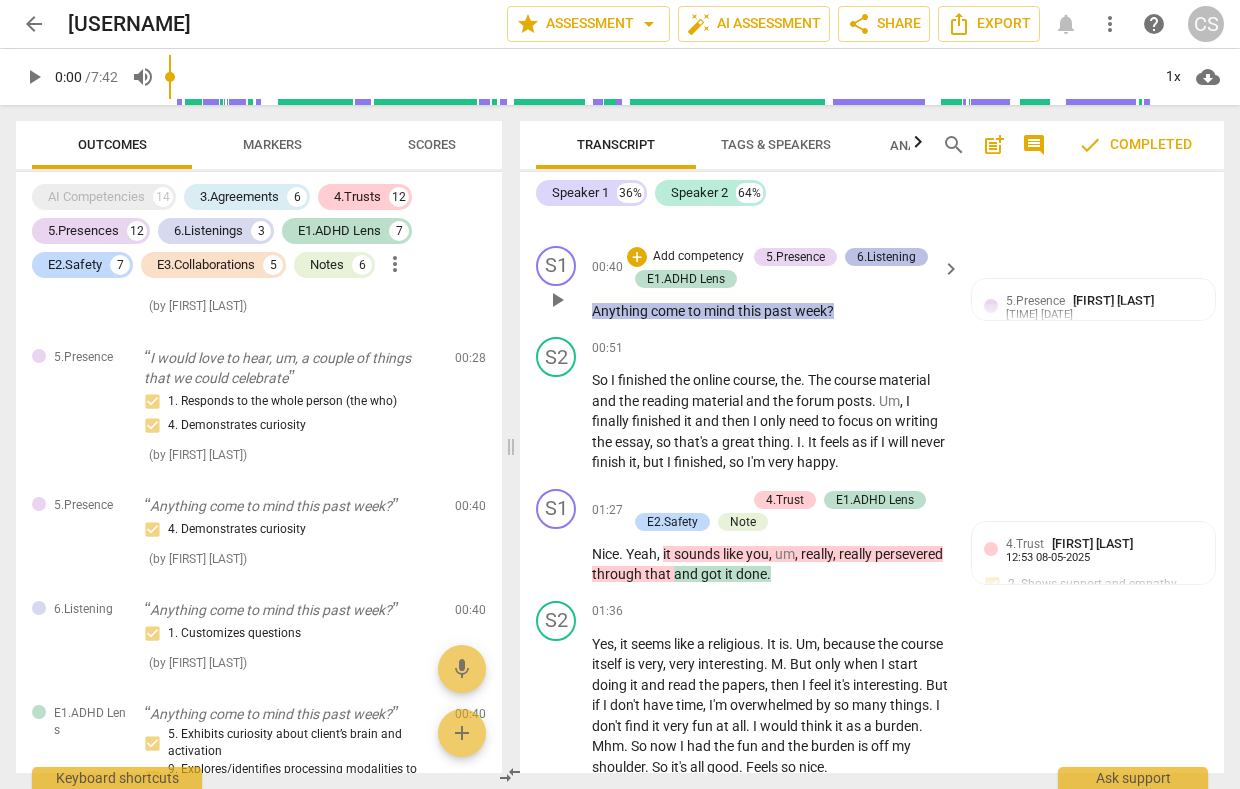 click on "6.Listening" at bounding box center (886, 257) 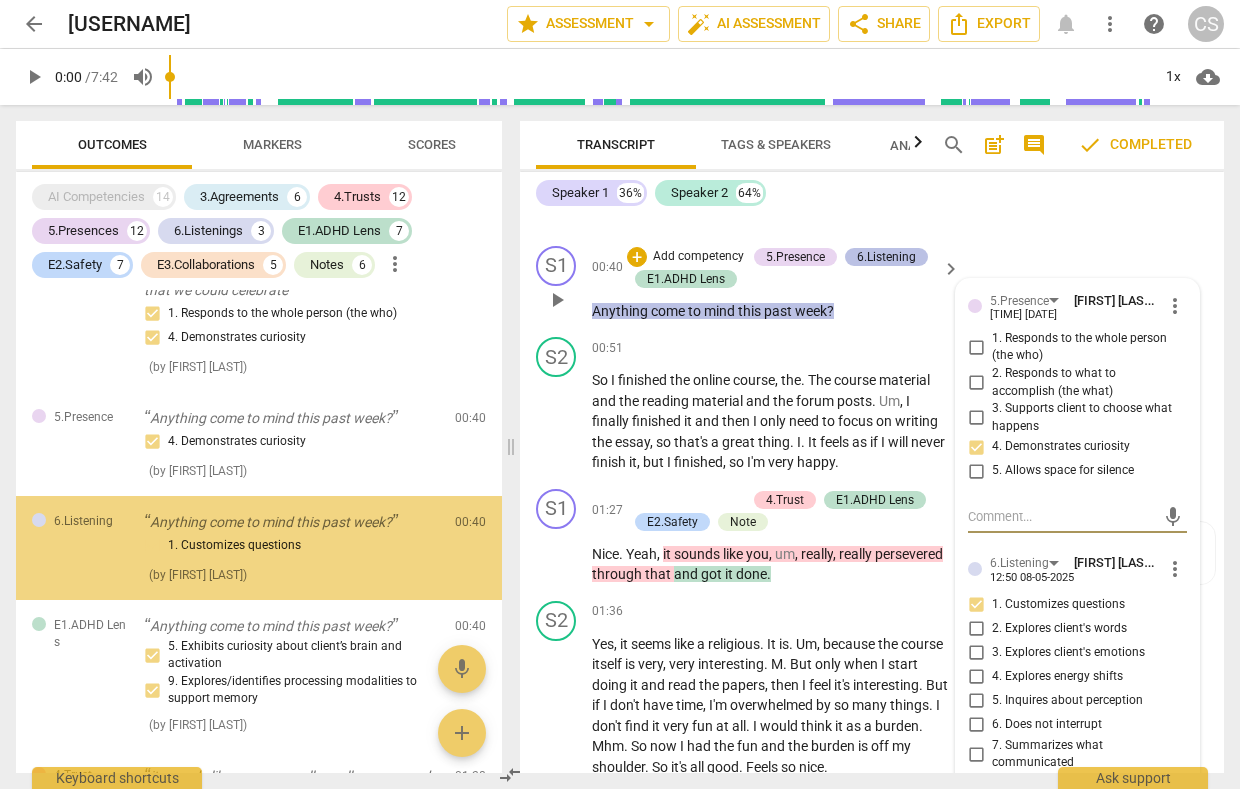 scroll, scrollTop: 1757, scrollLeft: 0, axis: vertical 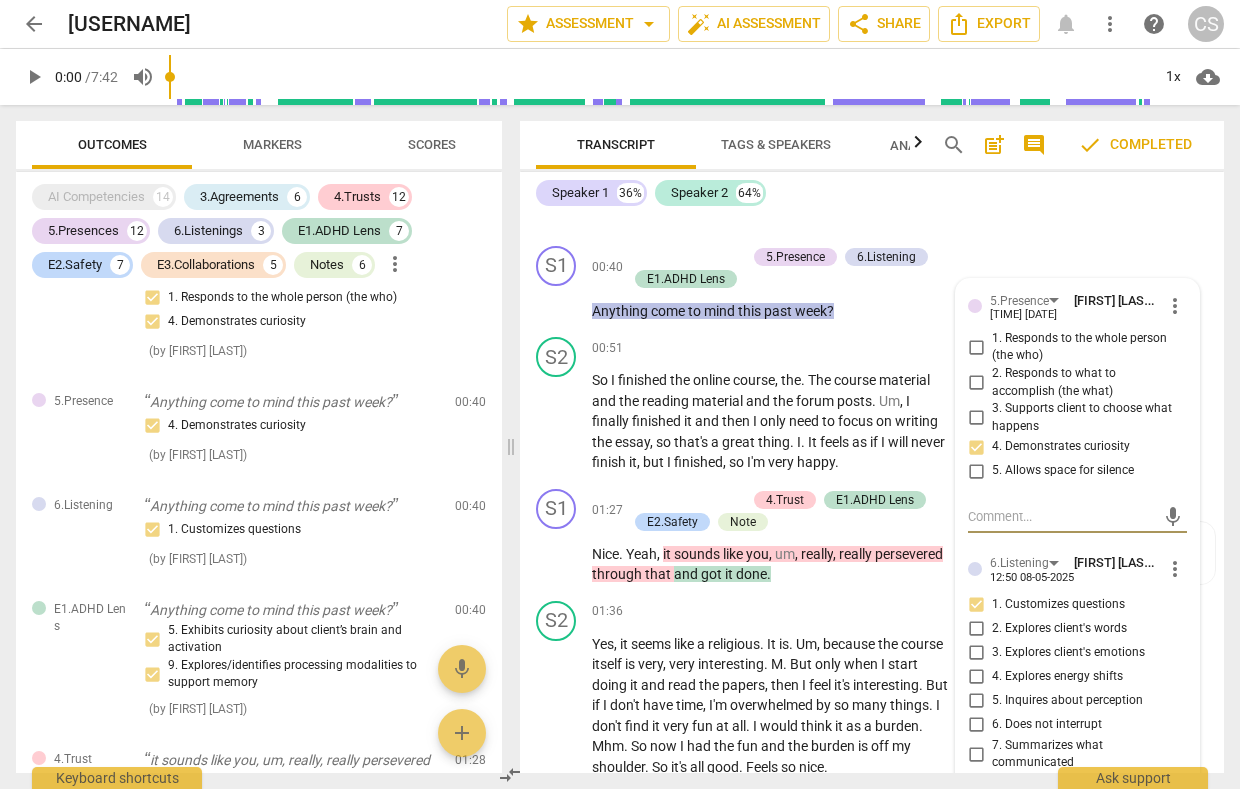click on "past" at bounding box center [779, 311] 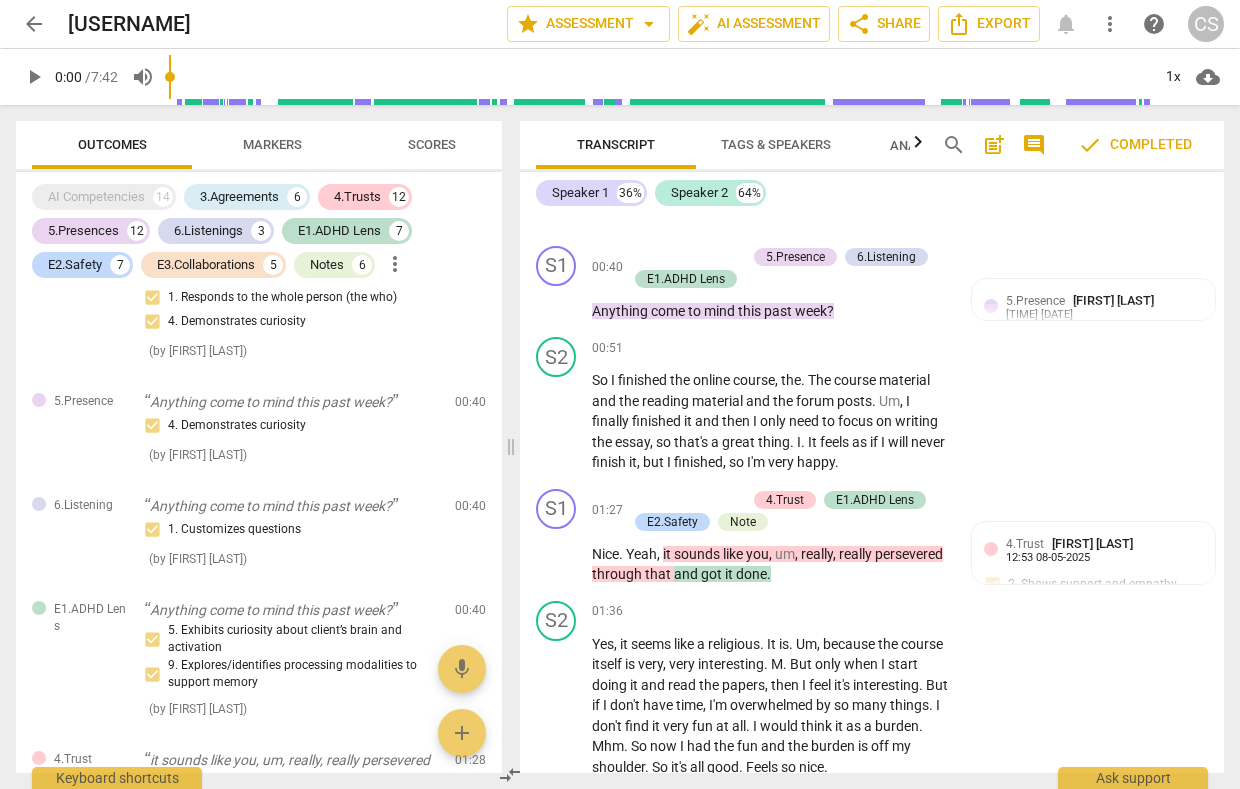 click on "S2 play_arrow pause 00:40 + Add competency 5.Presence 6.Listening E1.ADHD Lens keyboard_arrow_right Anything   come   to   mind   this   past   week ? 5.Presence [FIRST] [LAST] [TIME] [DATE] 4. Demonstrates curiosity 6.Listening [FIRST] [LAST] [TIME] [DATE] 1. Customizes questions E1.ADHD Lens [FIRST] [LAST] [TIME] [DATE] 5. Exhibits curiosity about client’s brain and activation 9. Explores/identifies processing modalities to support memory" at bounding box center [872, 284] 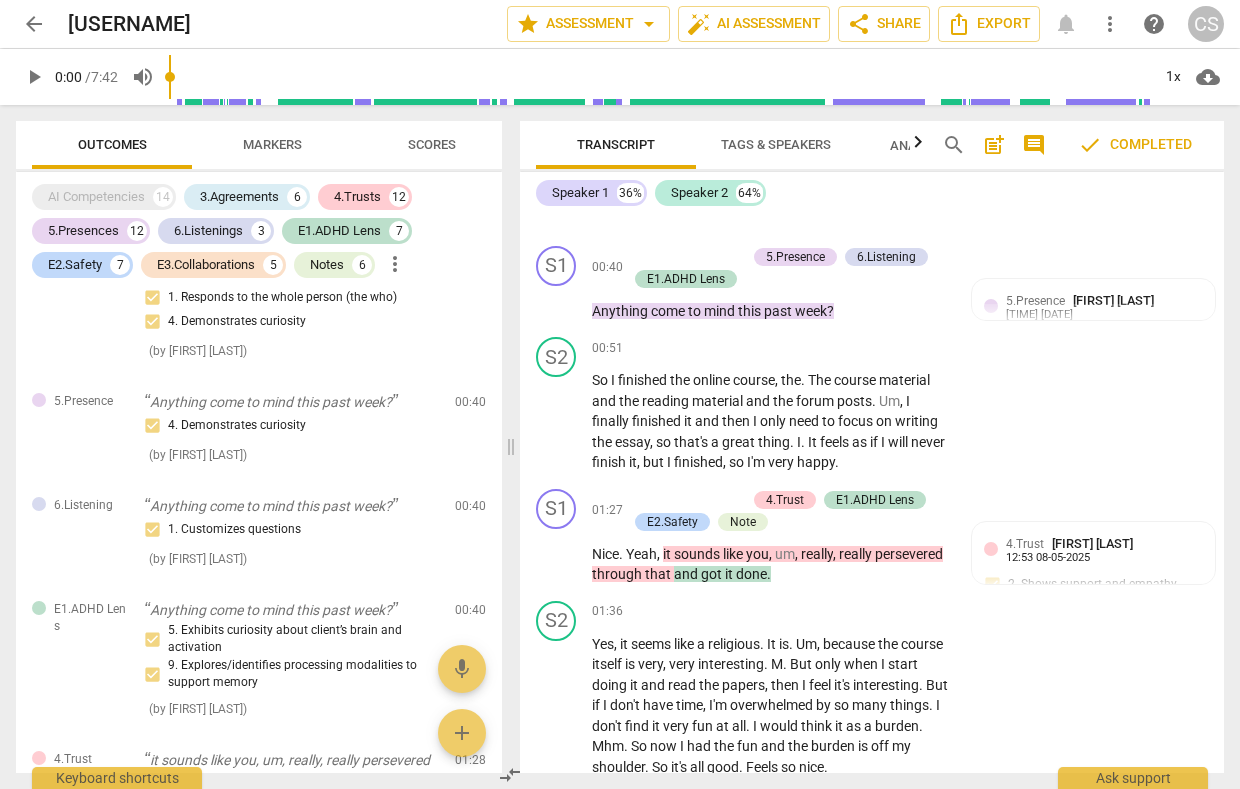 click on "past" at bounding box center [779, 311] 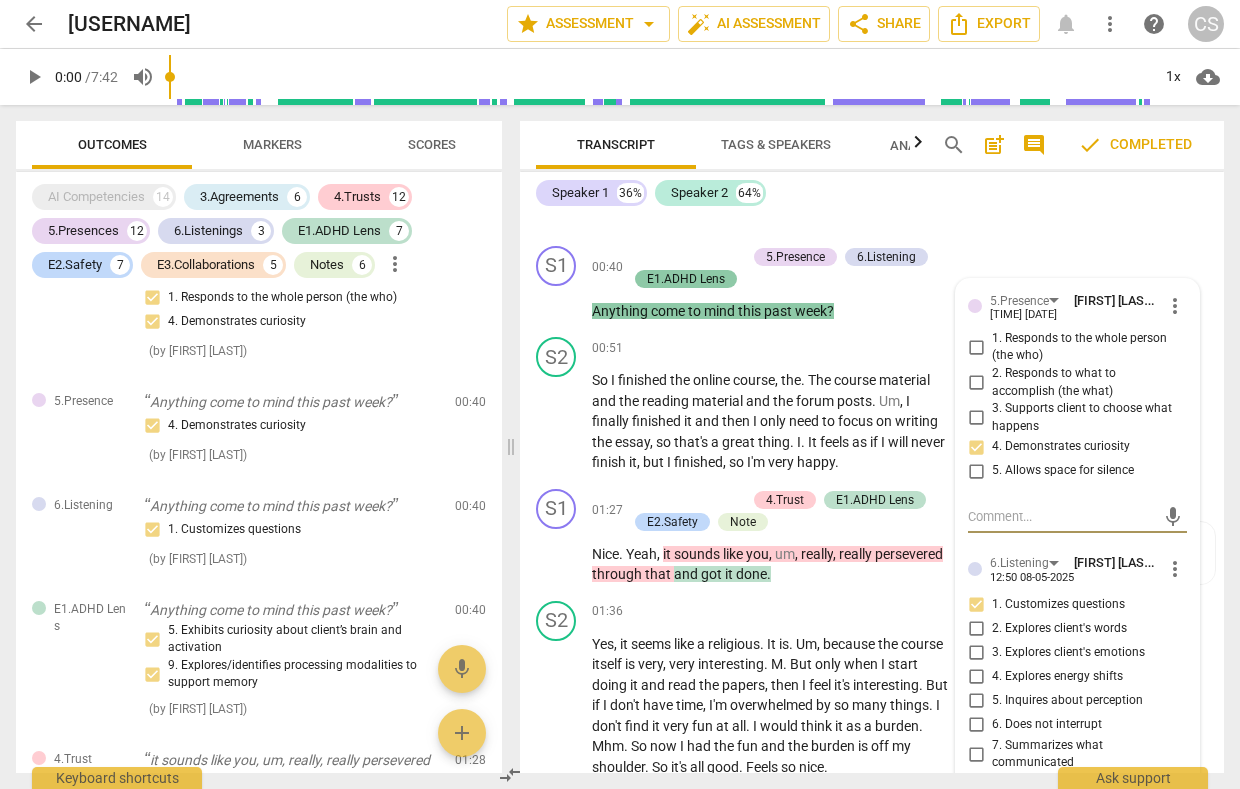 click on "E1.ADHD Lens" at bounding box center [686, 279] 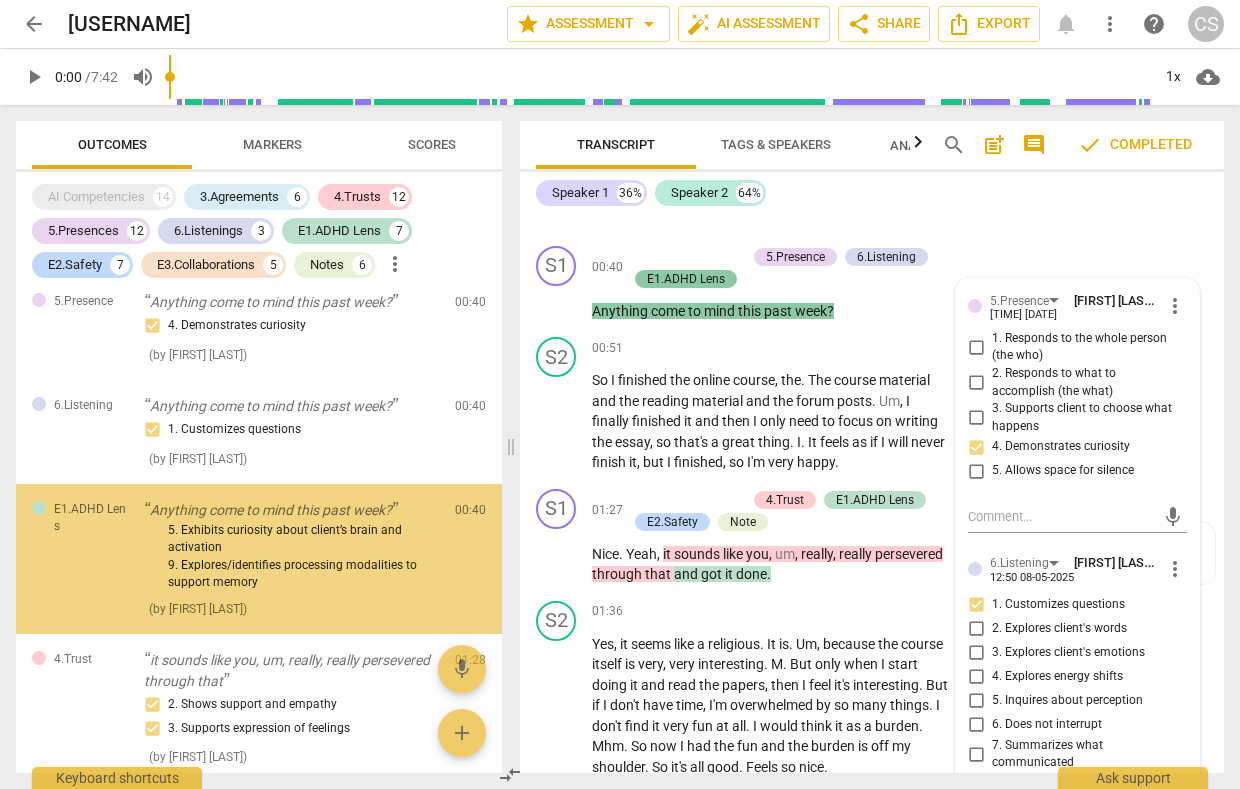 scroll, scrollTop: 1885, scrollLeft: 0, axis: vertical 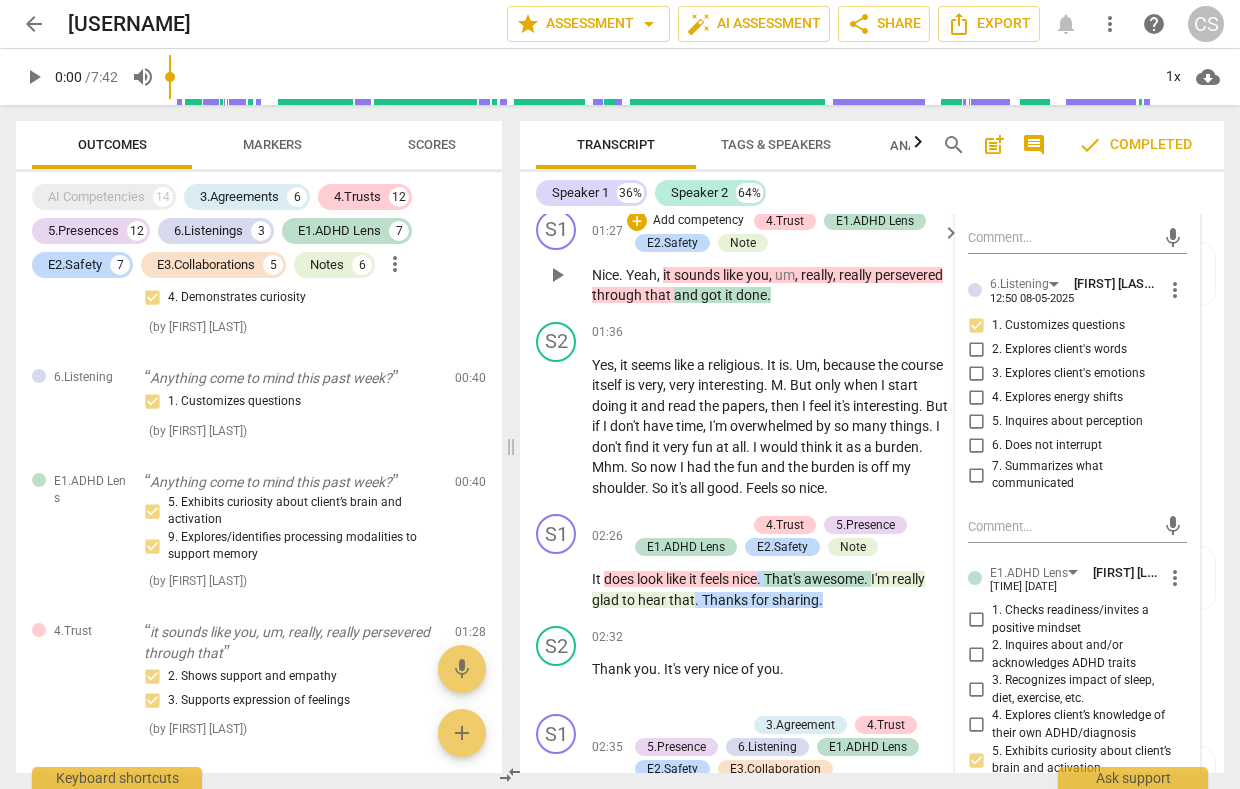 click on "sounds" at bounding box center (698, 275) 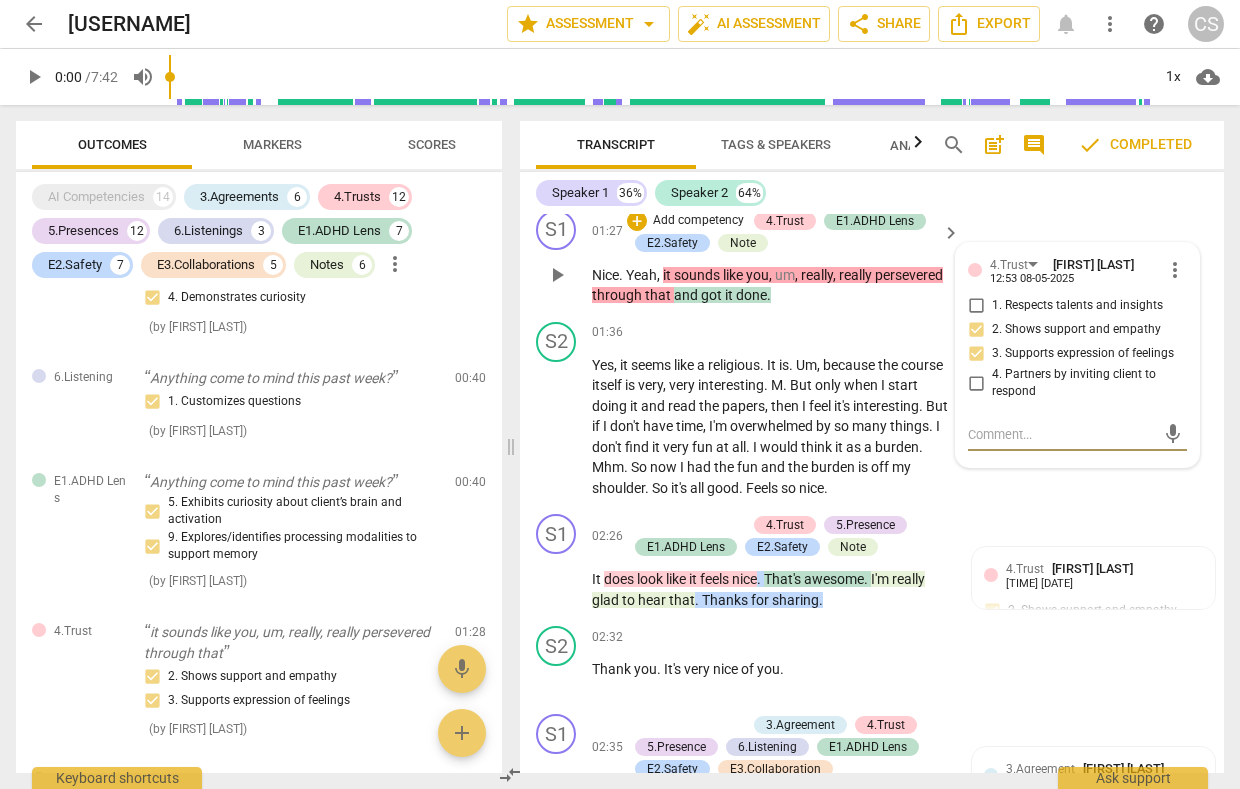 click on "through" at bounding box center (618, 295) 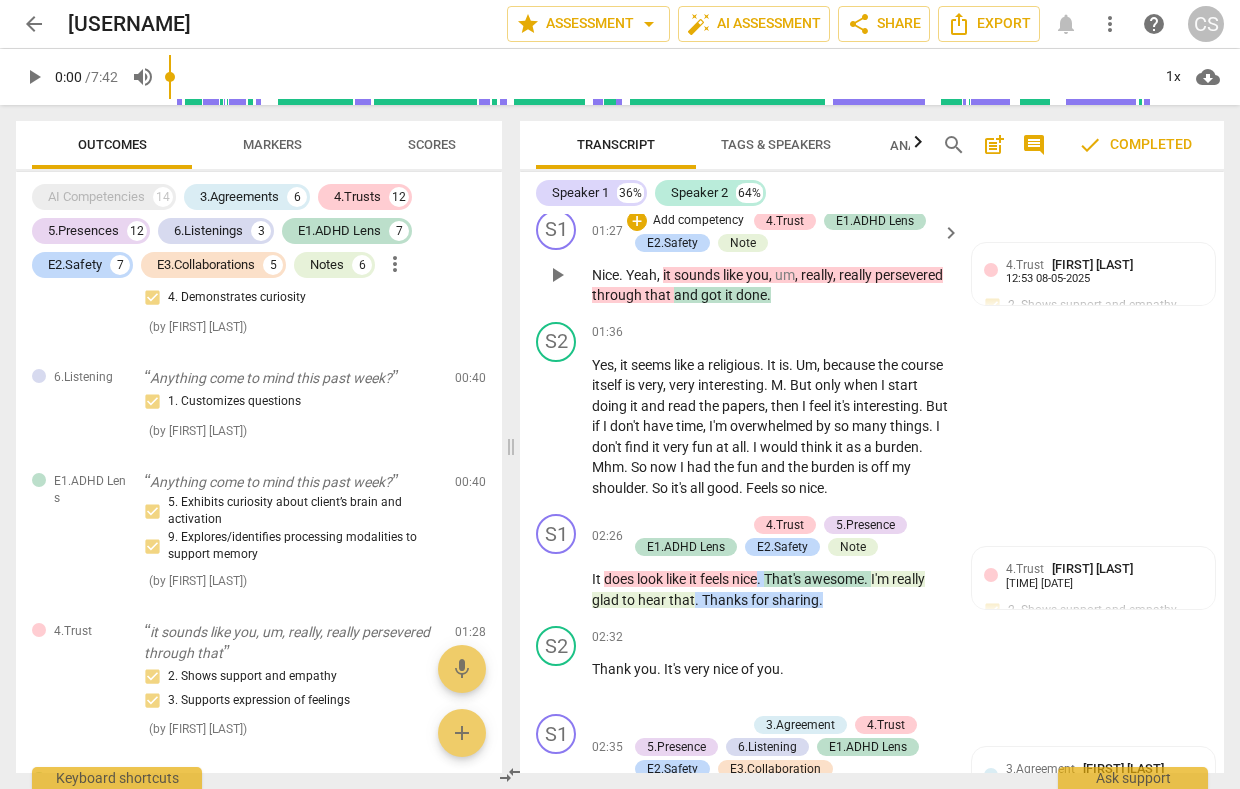 click on "and" at bounding box center [687, 295] 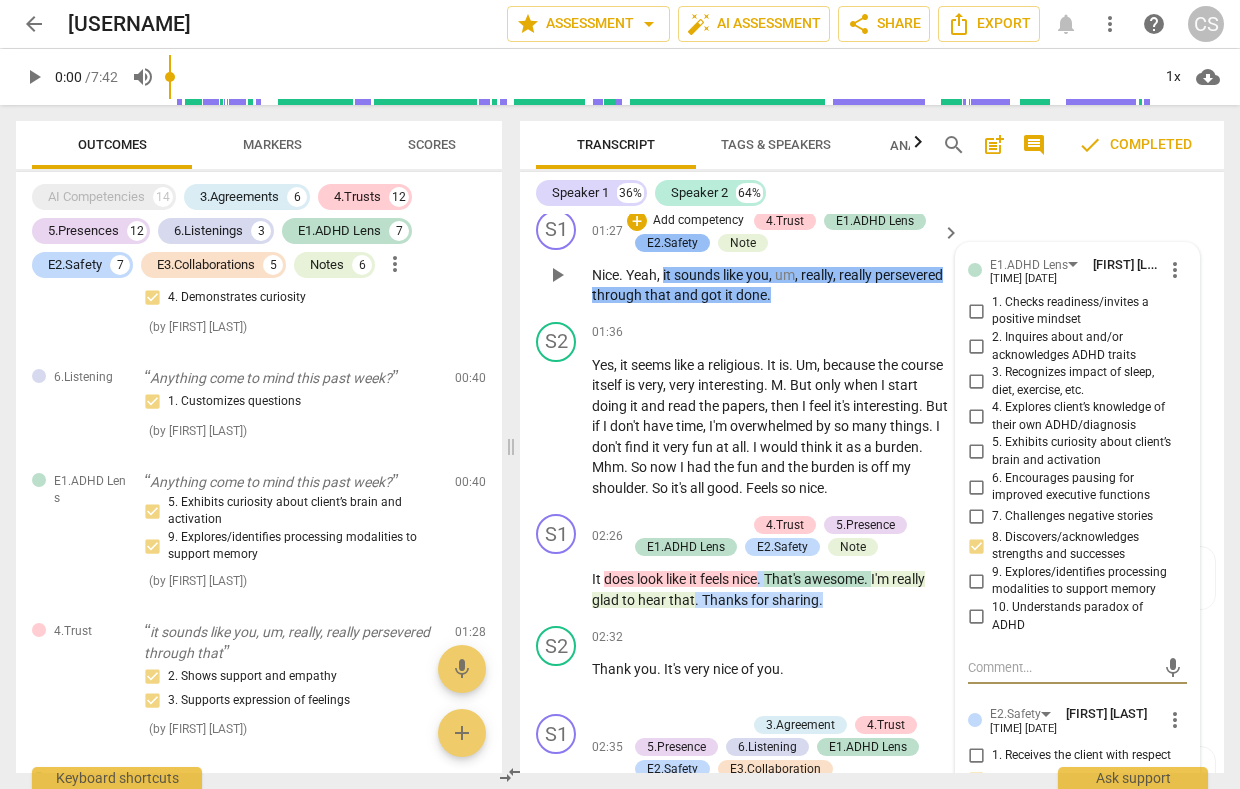 click on "E2.Safety" at bounding box center [672, 243] 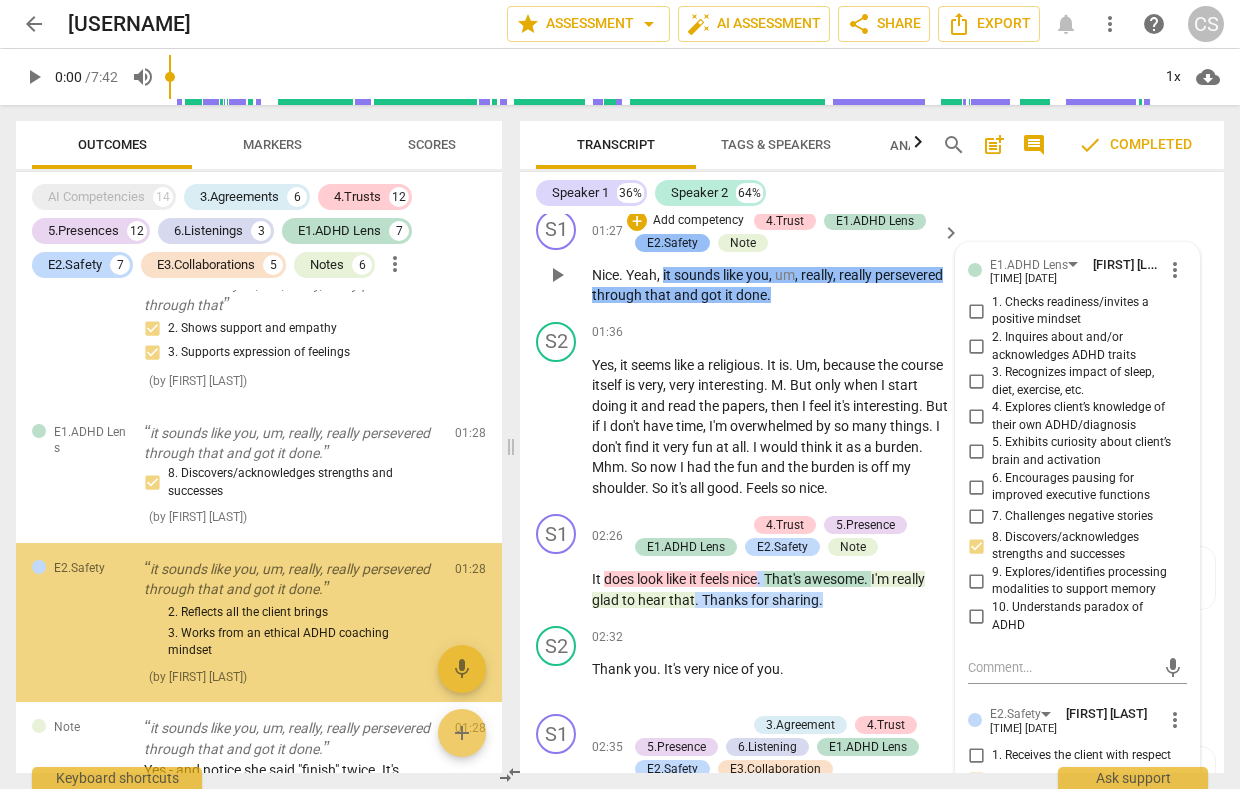 scroll, scrollTop: 2324, scrollLeft: 0, axis: vertical 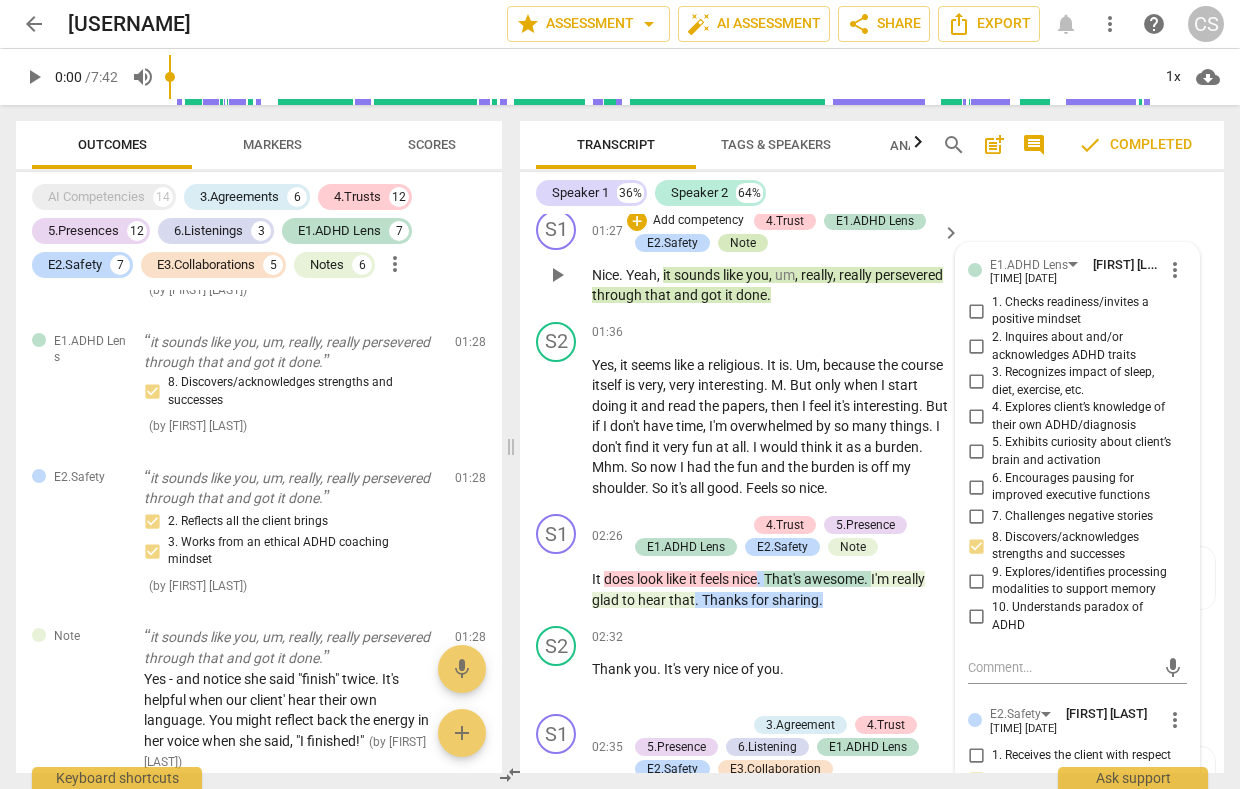 click on "Note" at bounding box center [743, 243] 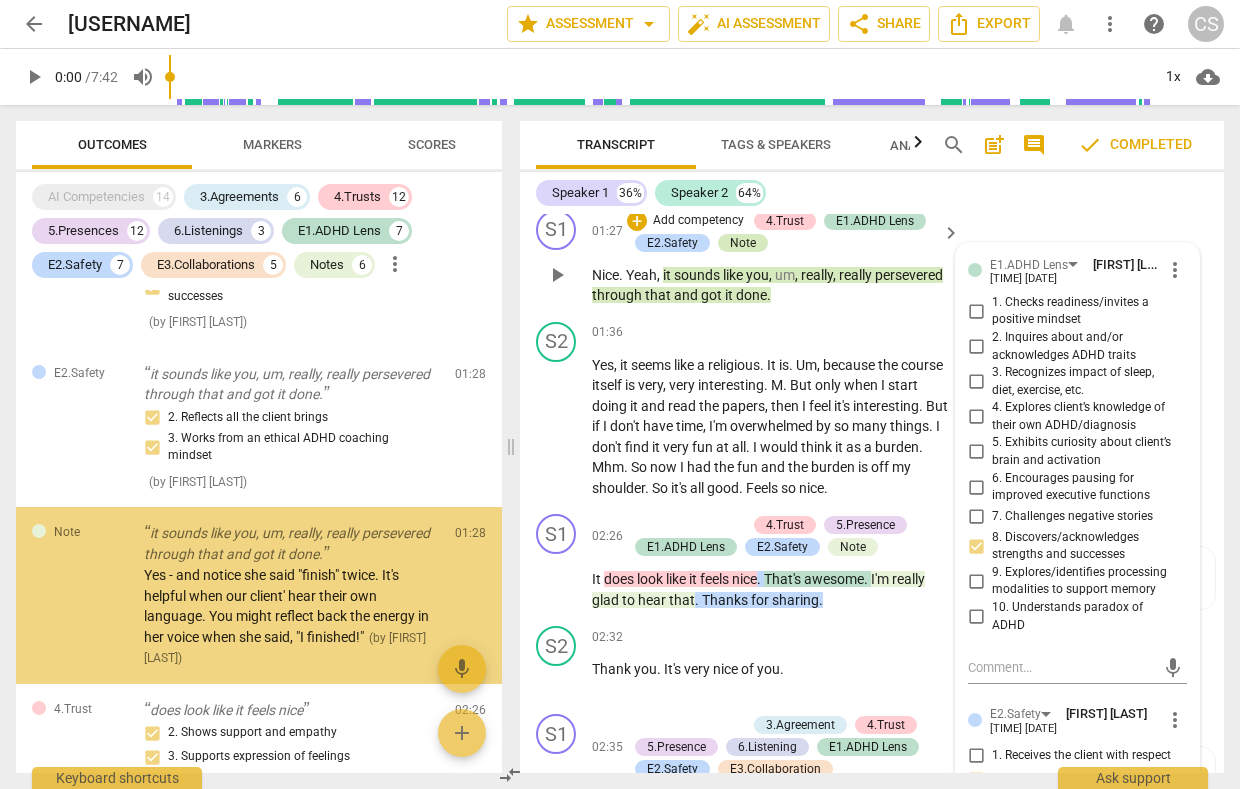 scroll, scrollTop: 2492, scrollLeft: 0, axis: vertical 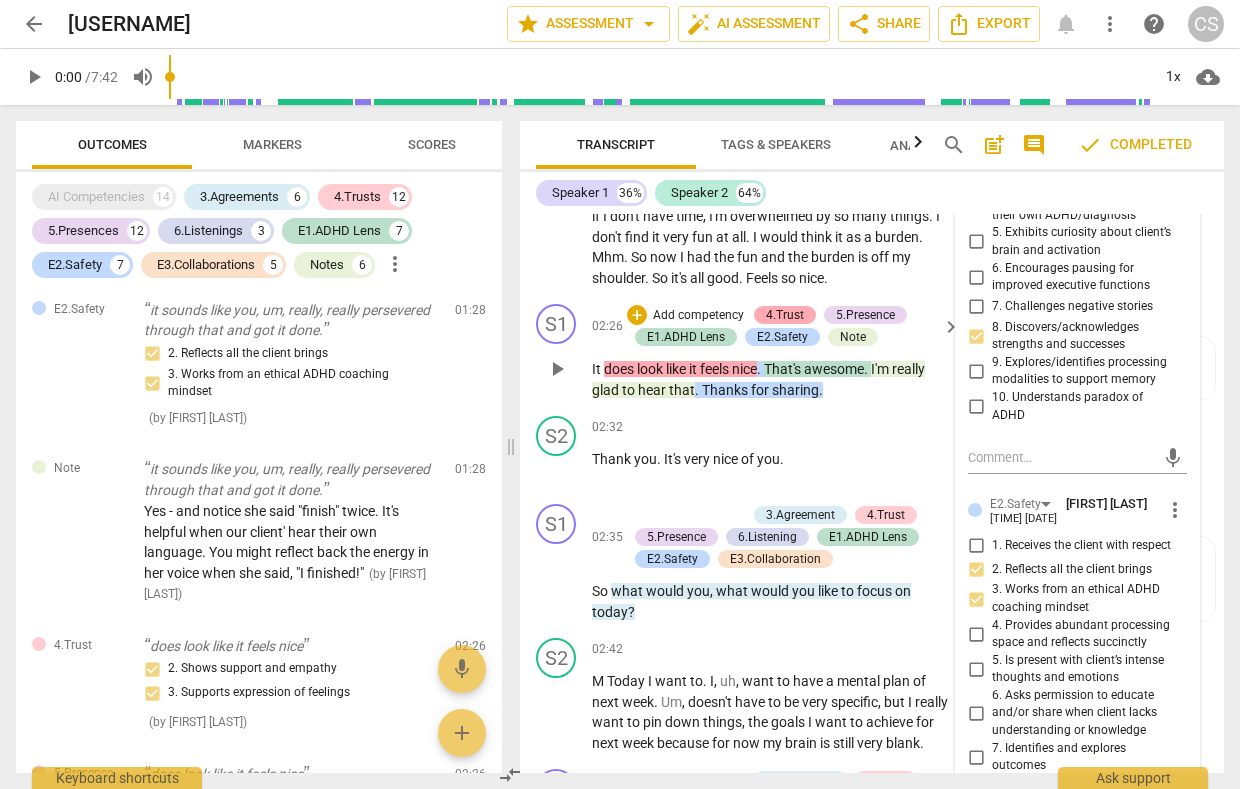 click on "4.Trust" at bounding box center [785, 315] 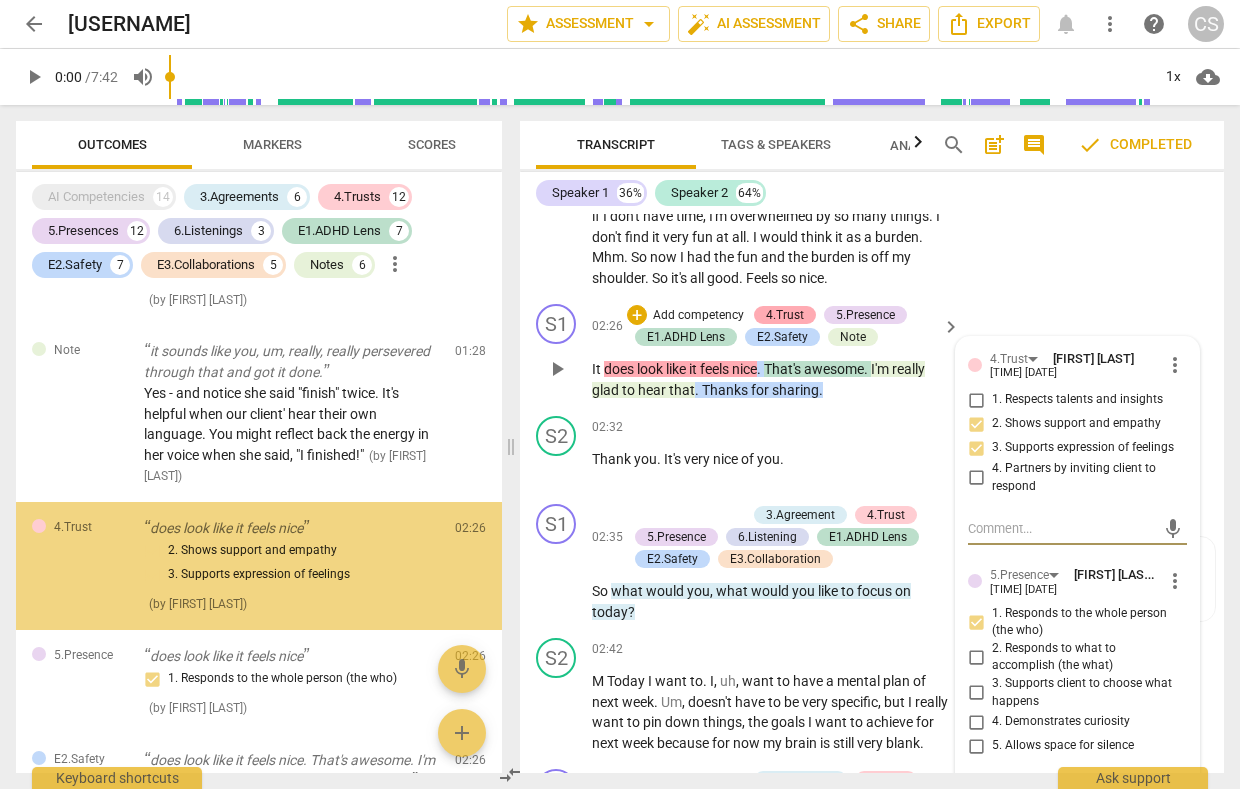scroll, scrollTop: 2644, scrollLeft: 0, axis: vertical 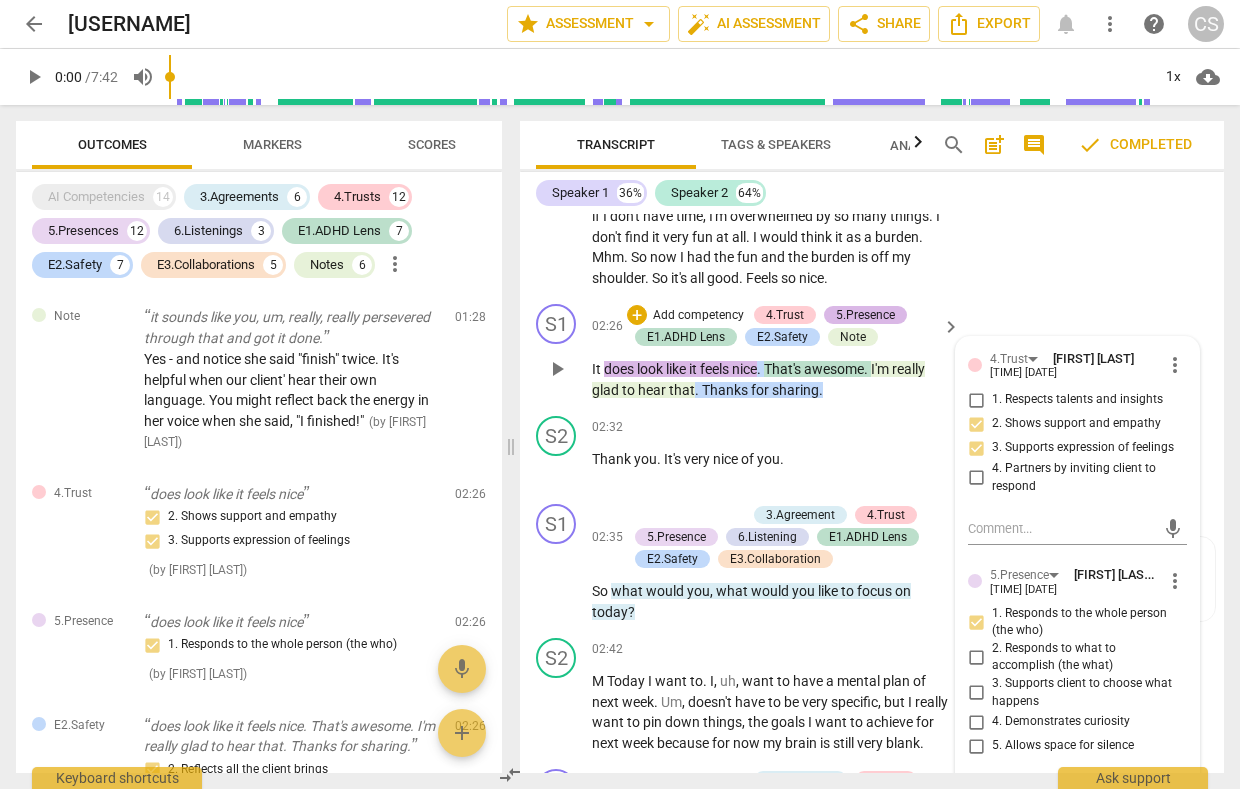 click on "5.Presence" at bounding box center (865, 315) 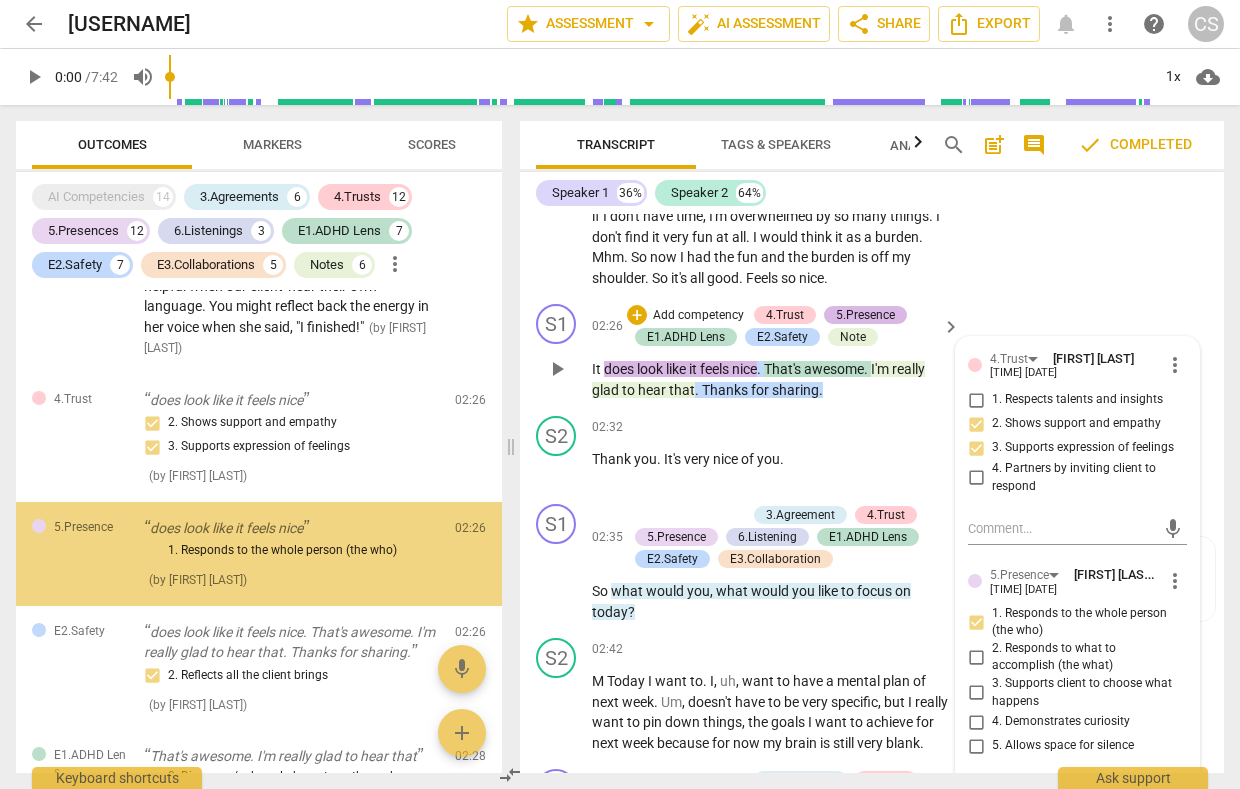 scroll, scrollTop: 2760, scrollLeft: 0, axis: vertical 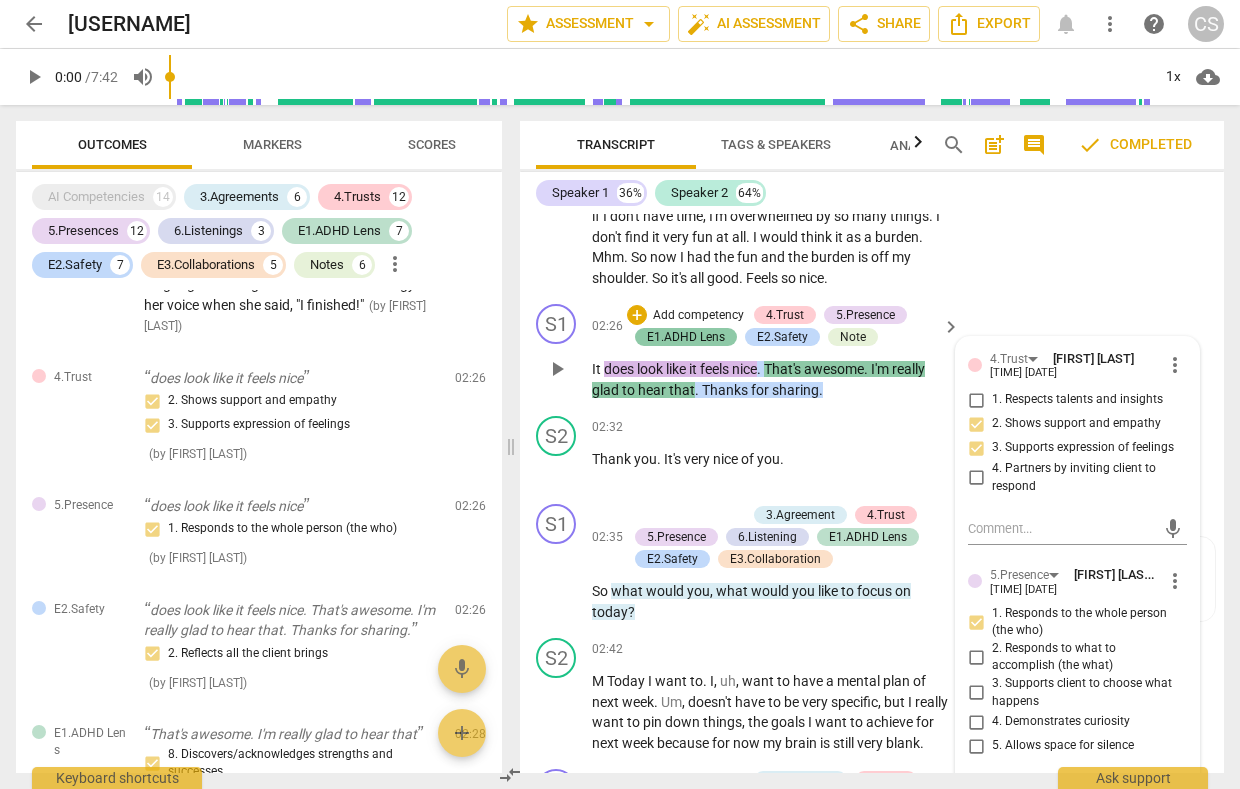 click on "E1.ADHD Lens" at bounding box center (686, 337) 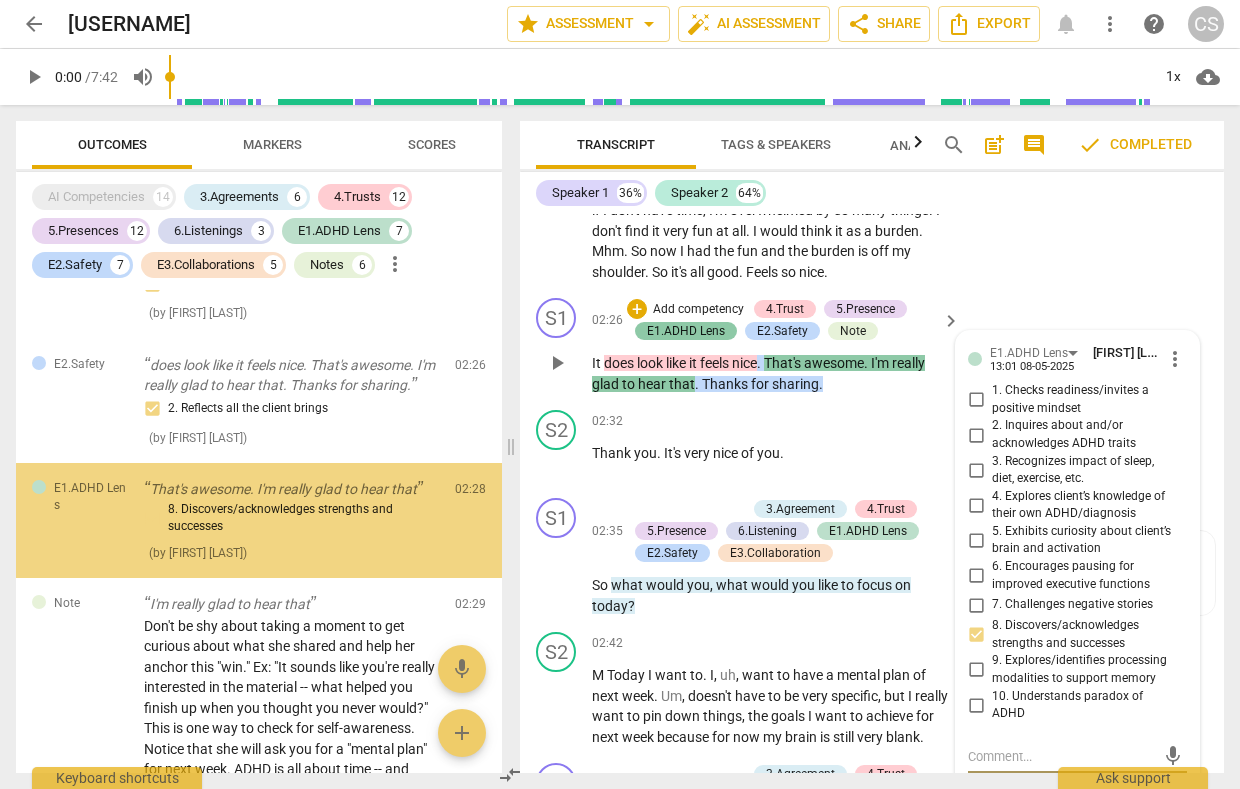 scroll, scrollTop: 3015, scrollLeft: 0, axis: vertical 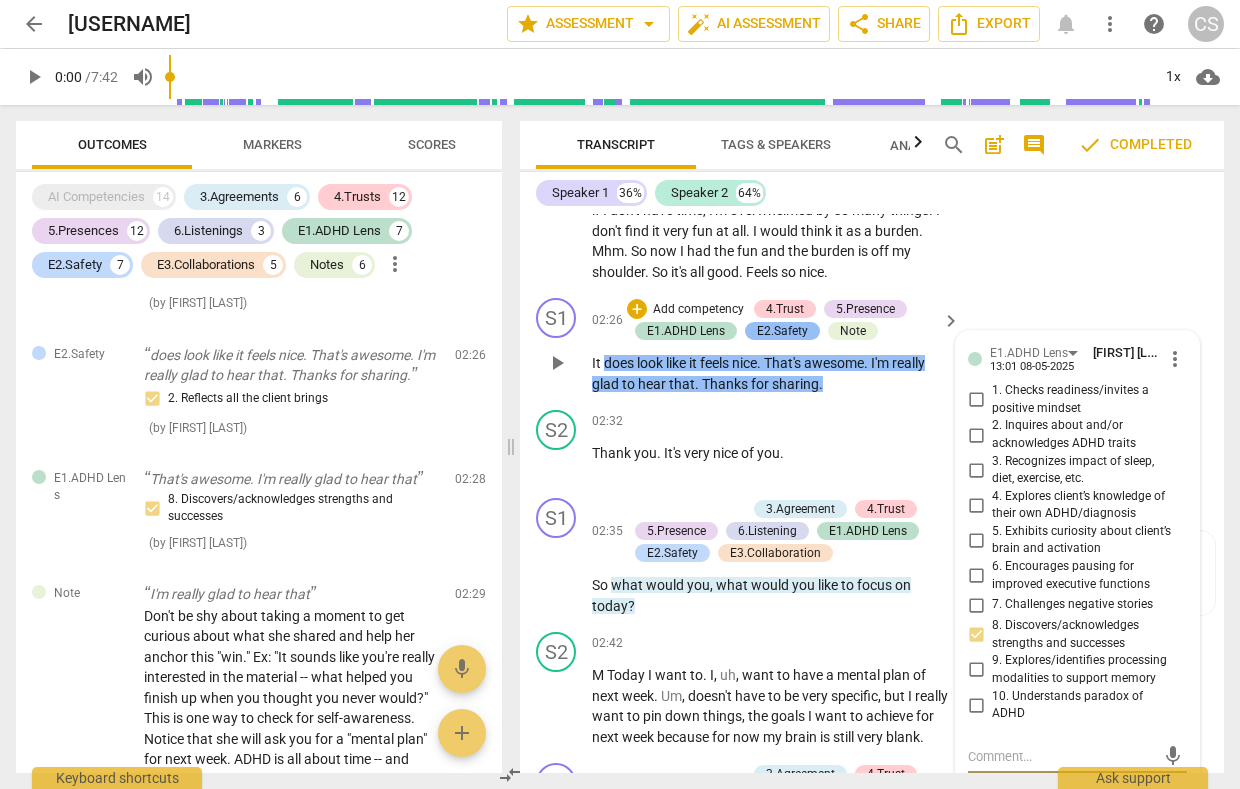 click on "E2.Safety" at bounding box center (782, 331) 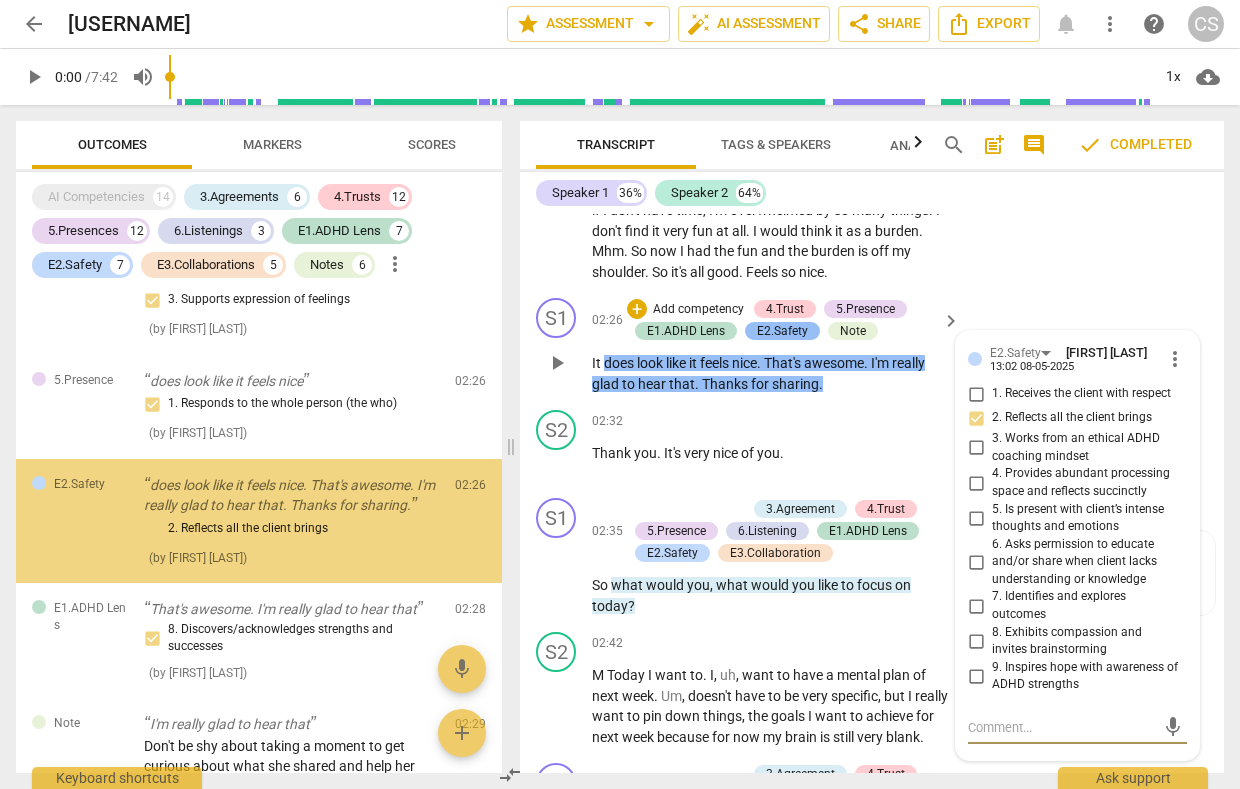 scroll, scrollTop: 2884, scrollLeft: 0, axis: vertical 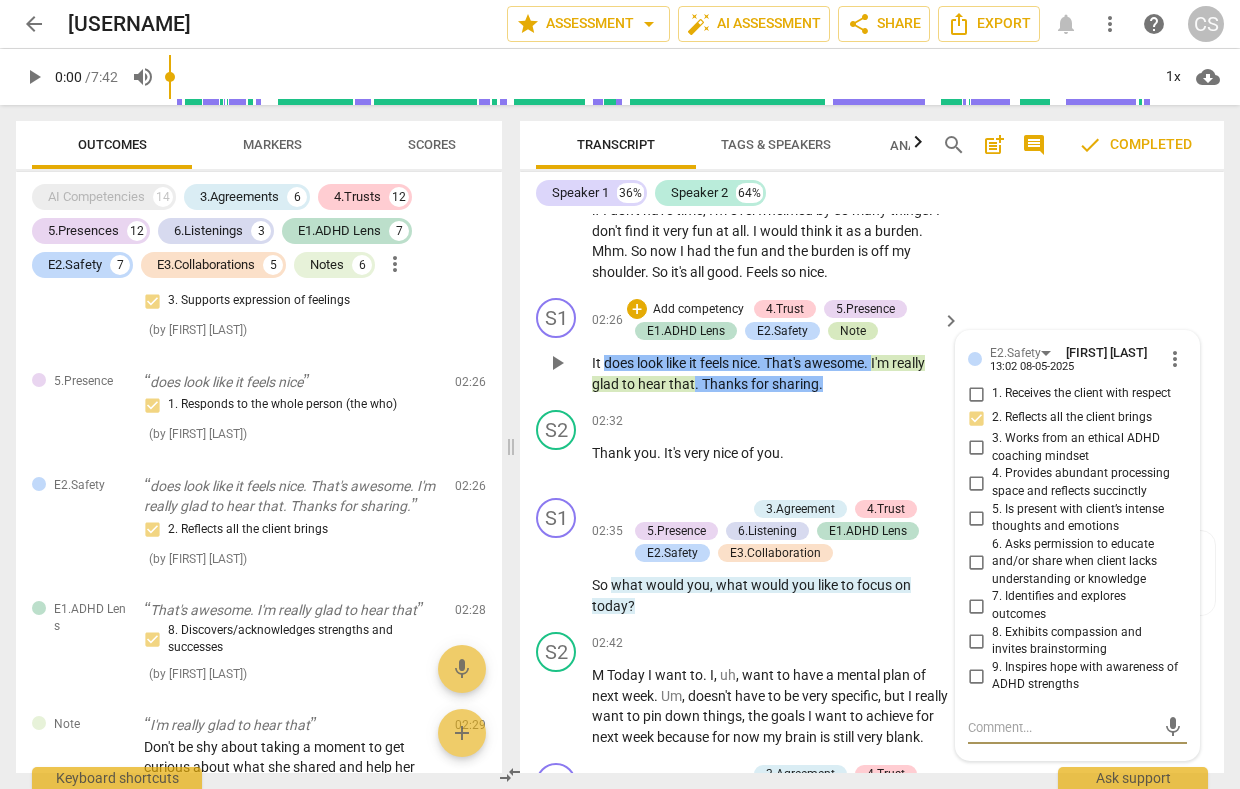 click on "Note" at bounding box center [853, 331] 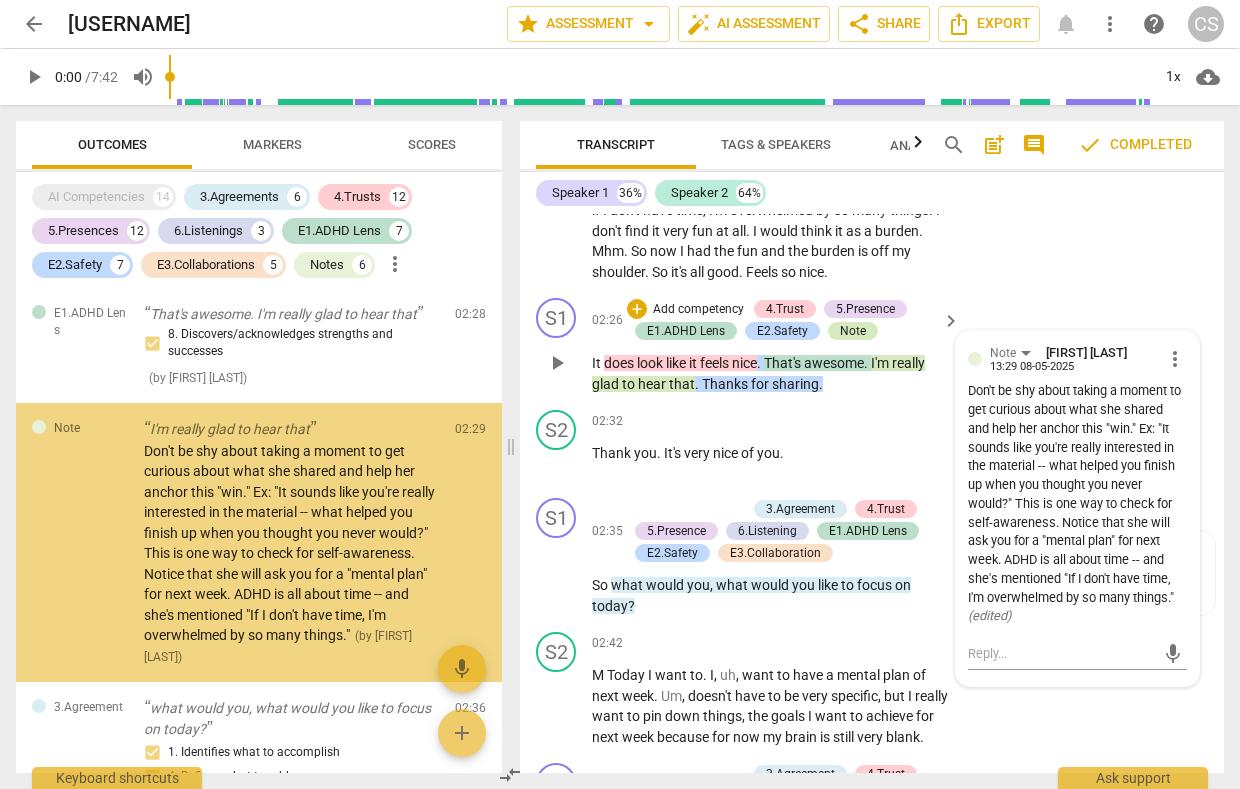 scroll, scrollTop: 3212, scrollLeft: 0, axis: vertical 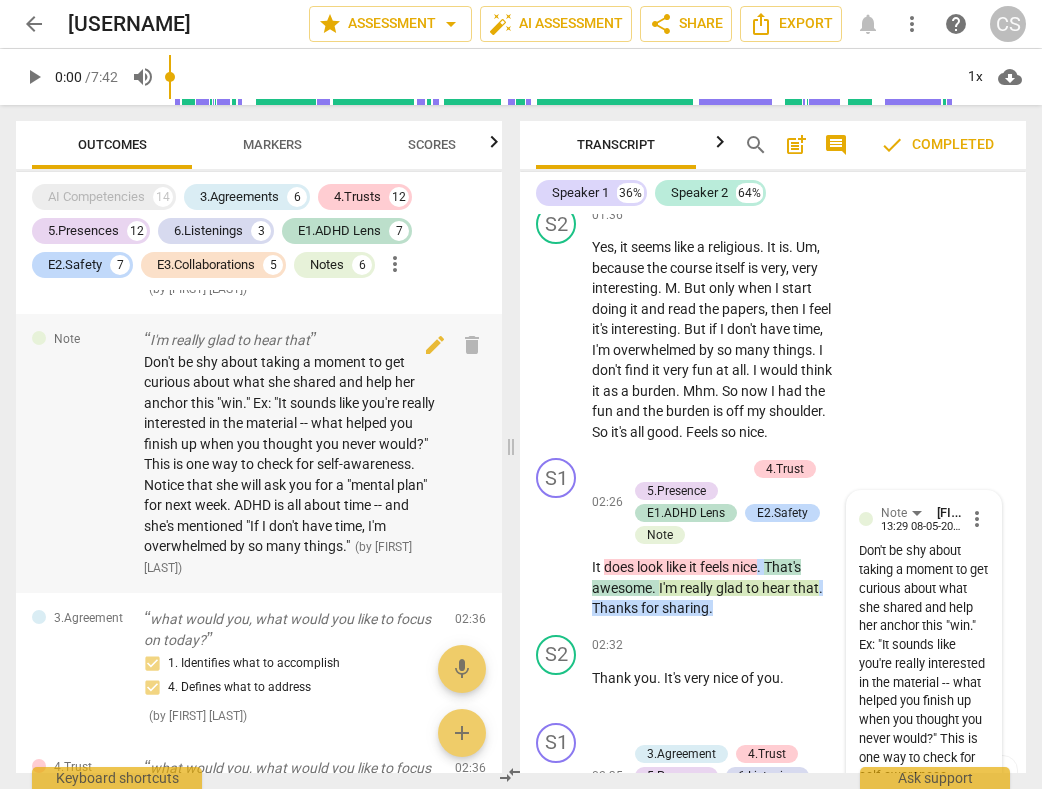 click on "Don't be shy about taking a moment to get curious about what she shared and help her anchor this "win." Ex: "It sounds like you're really interested in the material -- what helped you finish up when you thought you never would?" This is one way to check for self-awareness.  Notice that she will ask you for a "mental plan" for next week.  ADHD is all about time -- and she's mentioned "If I don't have time, I'm overwhelmed by so many things."" at bounding box center [289, 454] 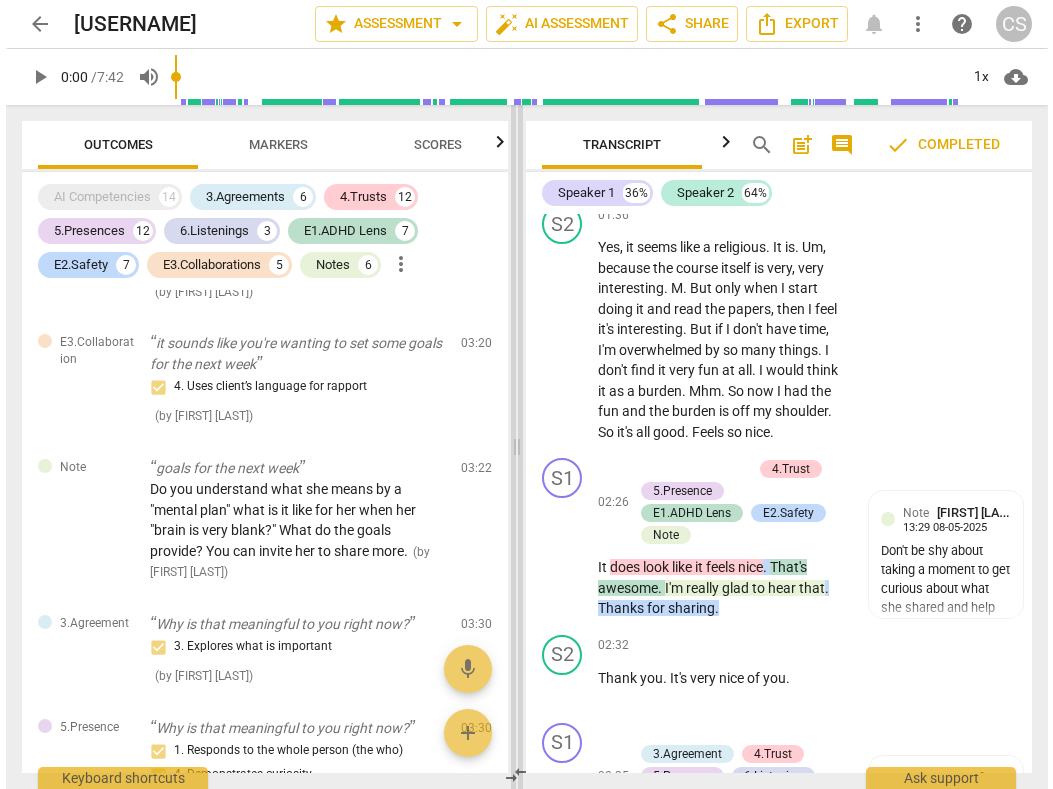 scroll, scrollTop: 5081, scrollLeft: 0, axis: vertical 